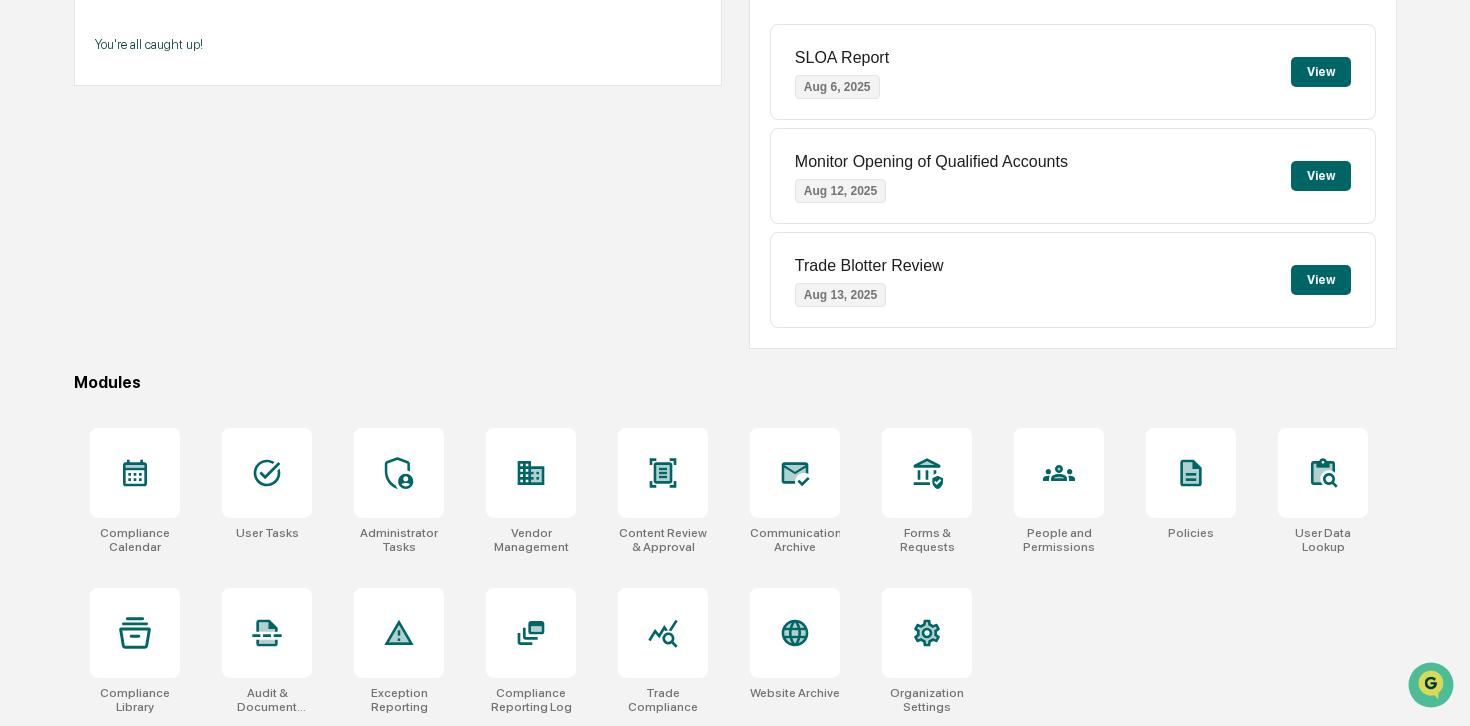 scroll, scrollTop: 0, scrollLeft: 0, axis: both 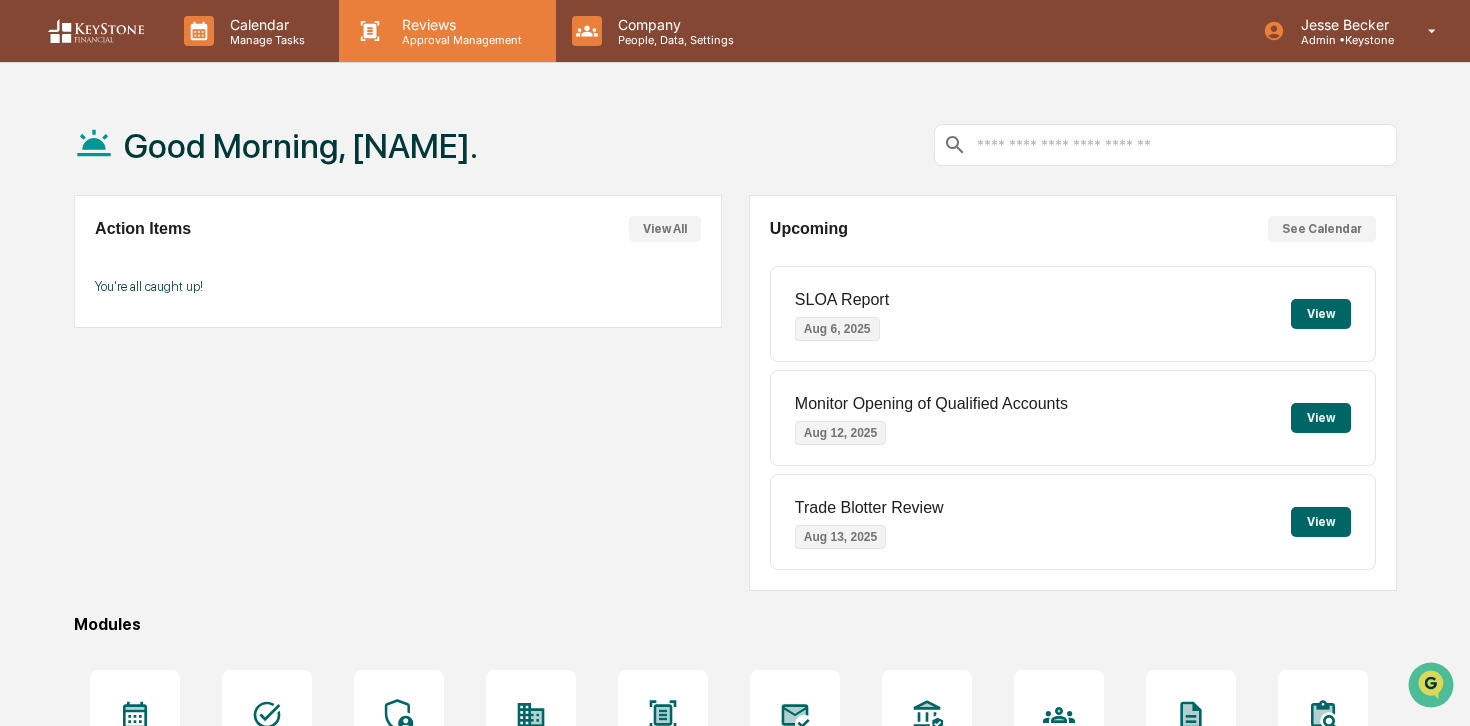 click on "Approval Management" at bounding box center [459, 40] 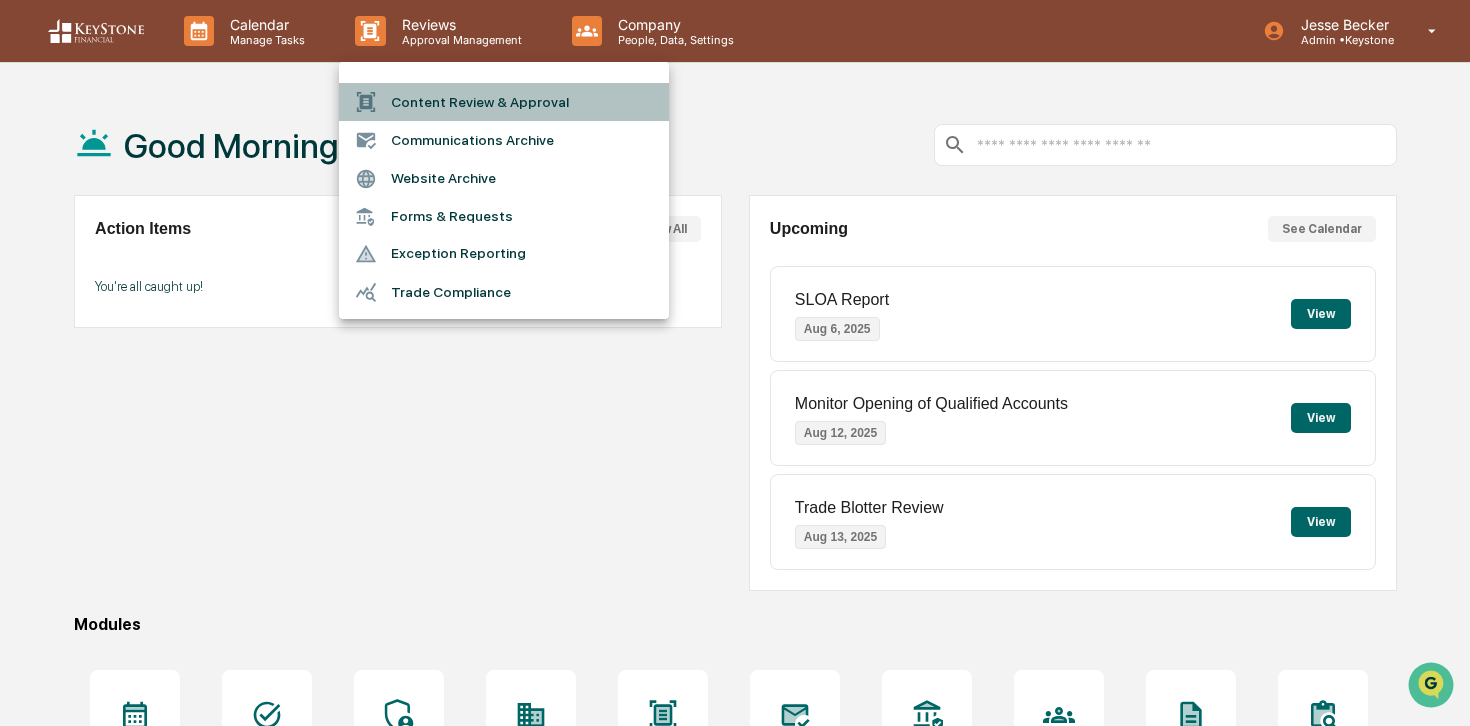 click on "Content Review & Approval" at bounding box center [504, 102] 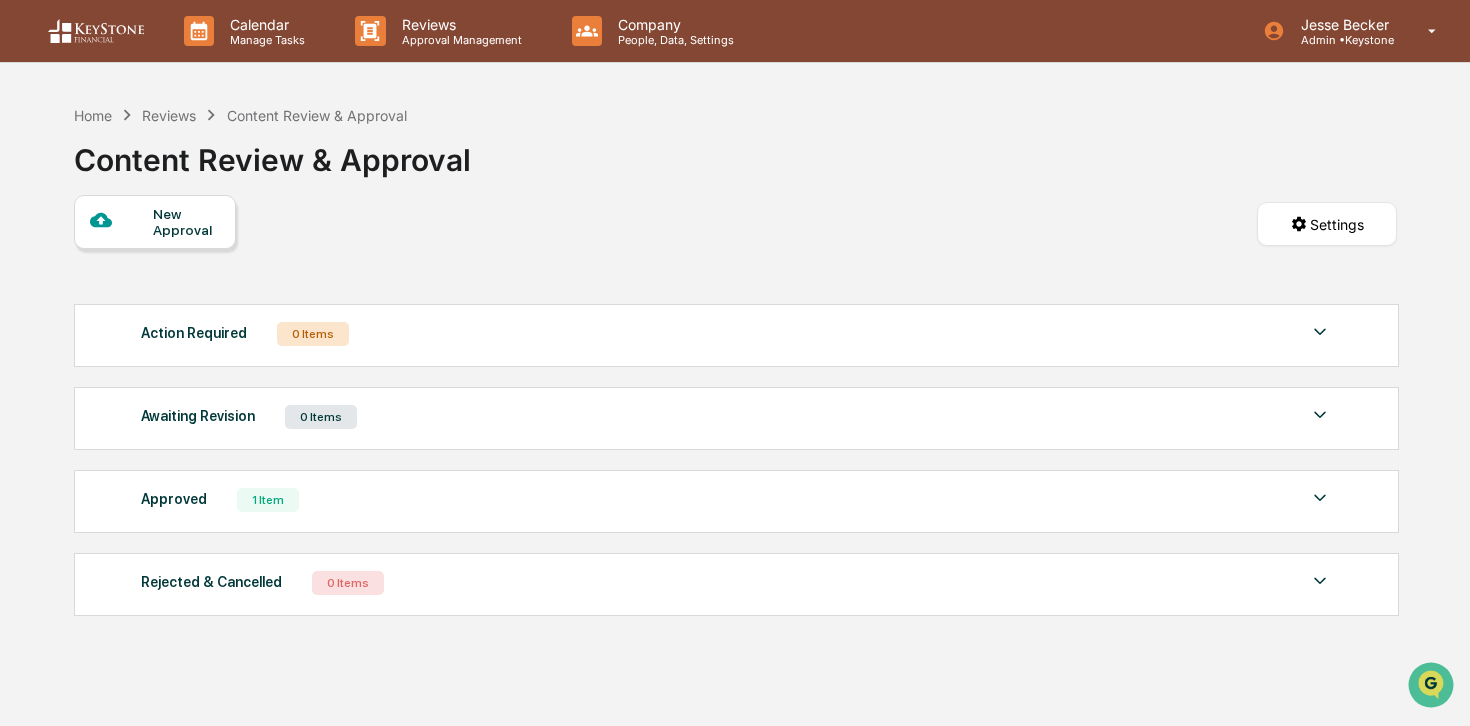 click on "New Approval" at bounding box center (186, 222) 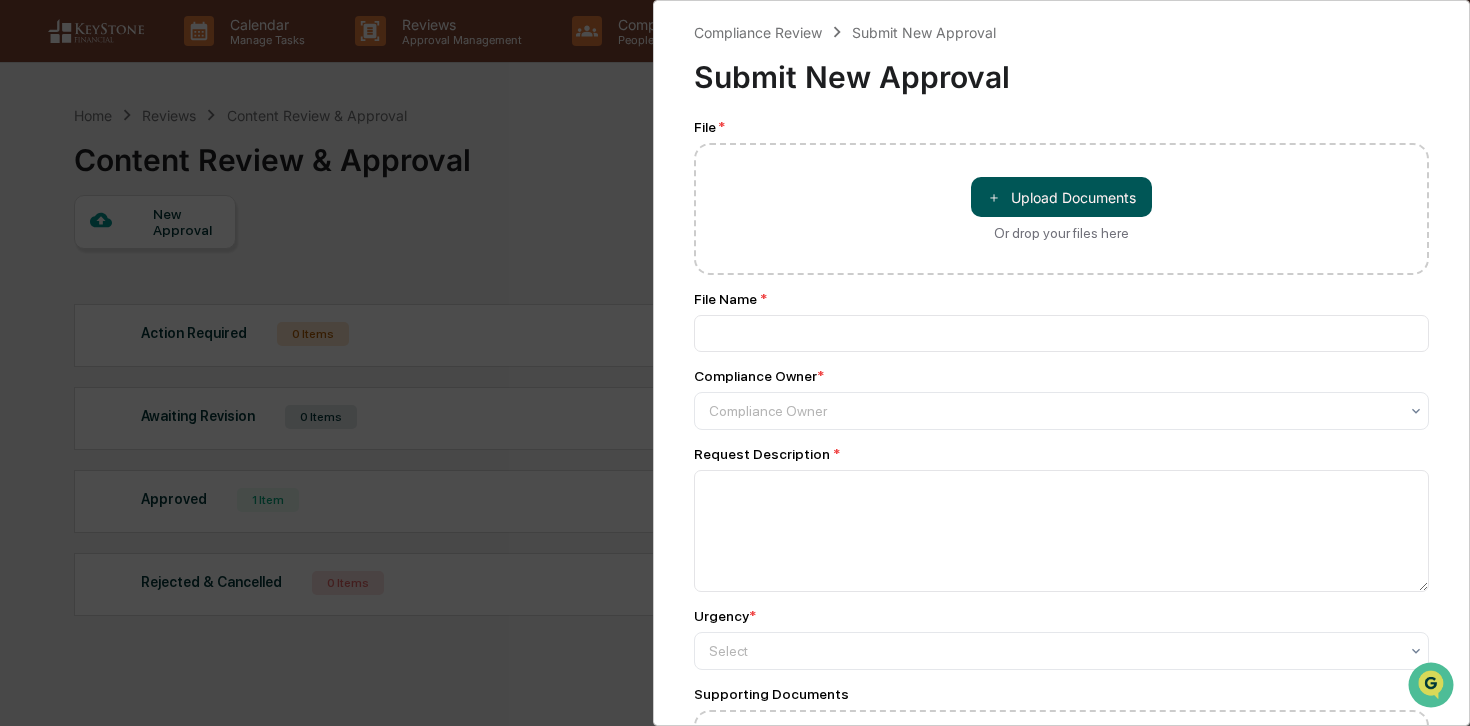click on "＋" at bounding box center [994, 197] 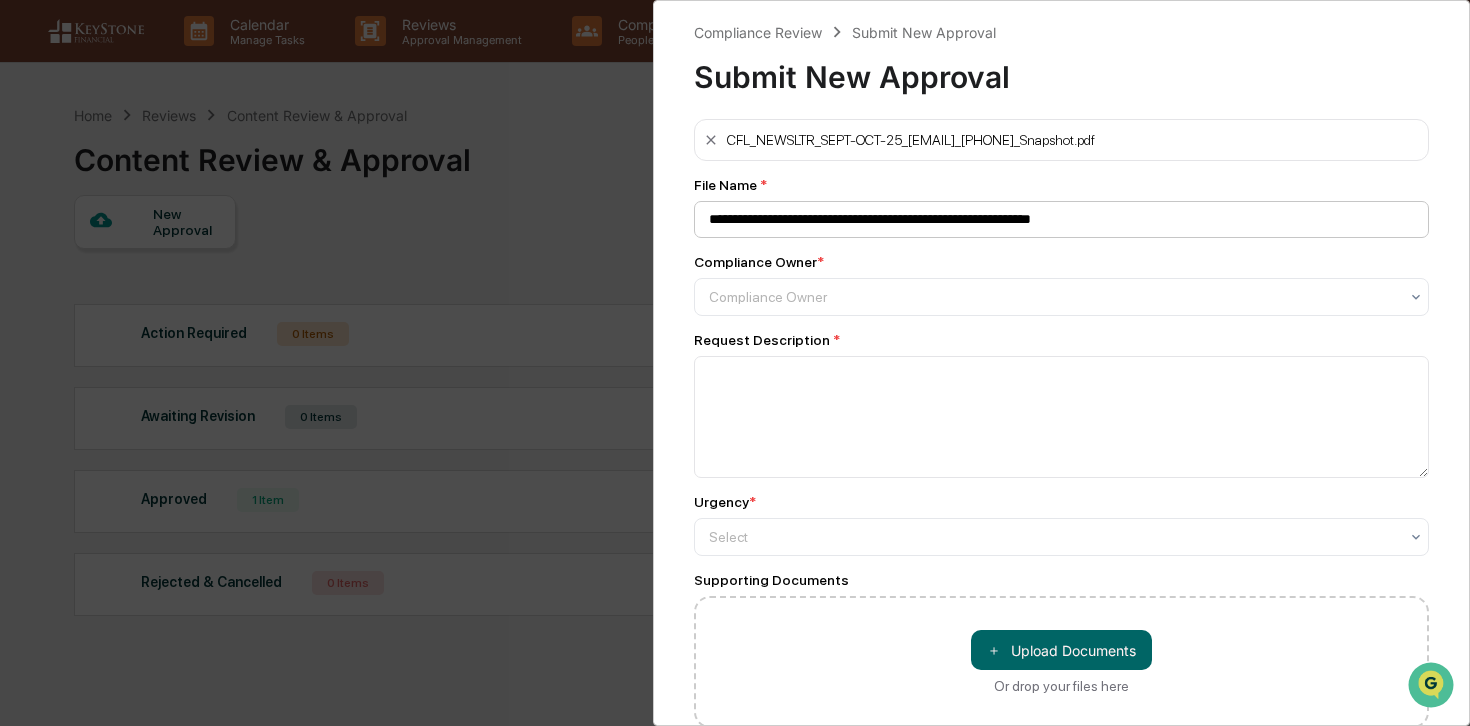 scroll, scrollTop: 12, scrollLeft: 0, axis: vertical 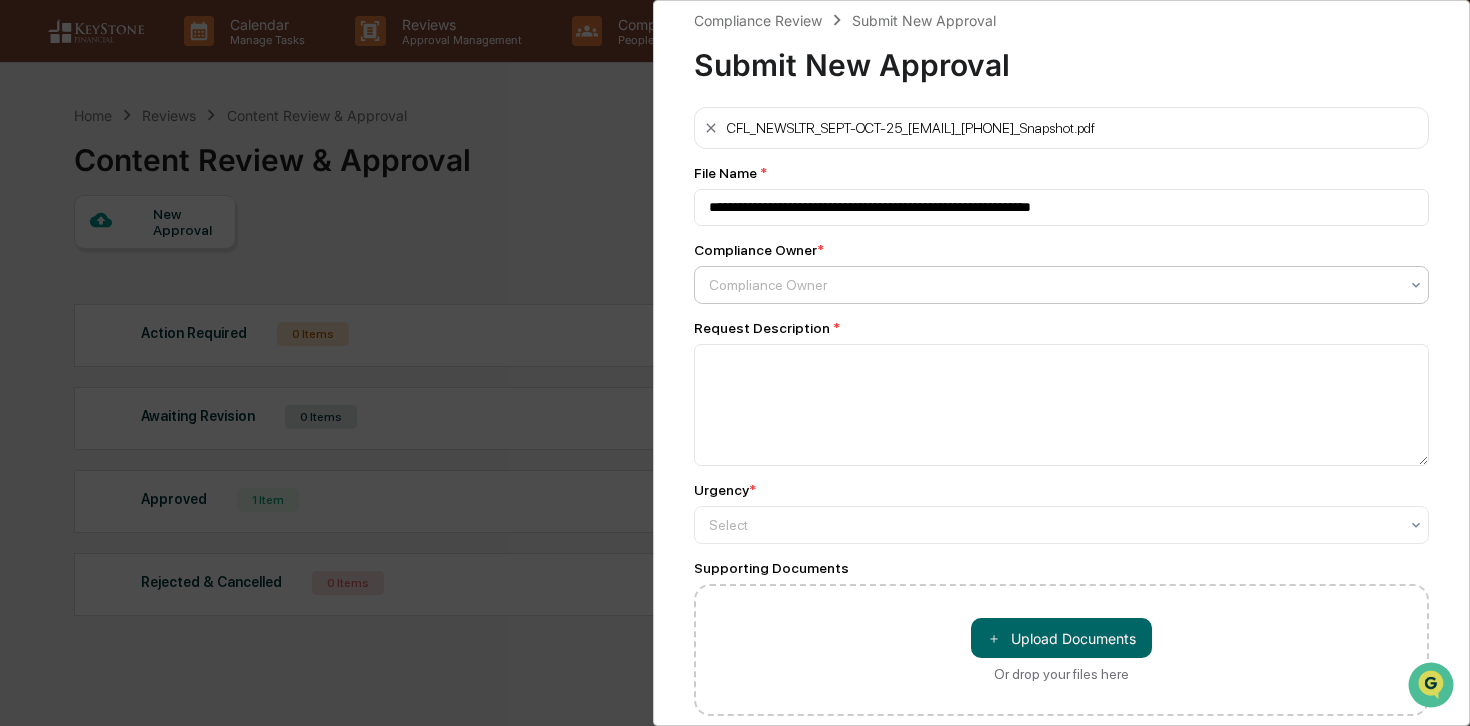 click at bounding box center (1053, 285) 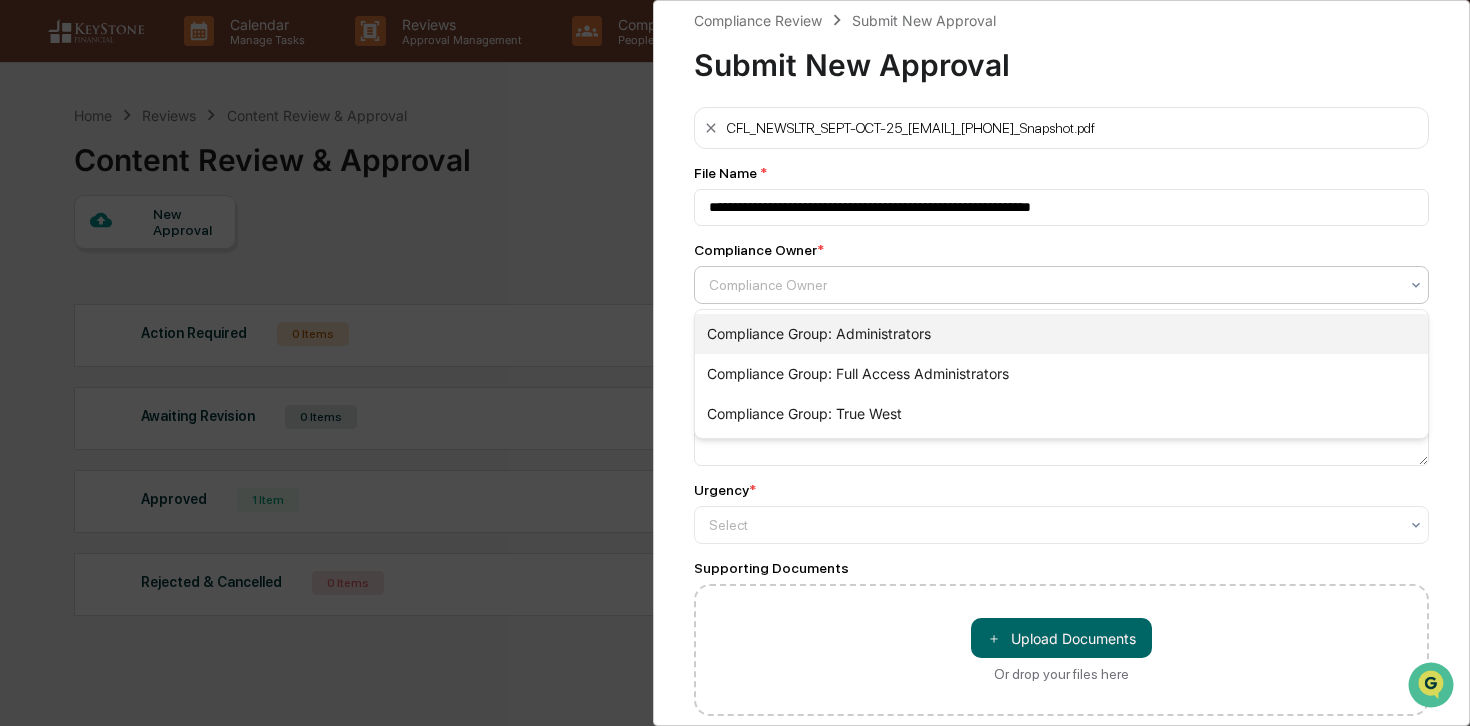click on "Compliance Group: Administrators" at bounding box center [1061, 334] 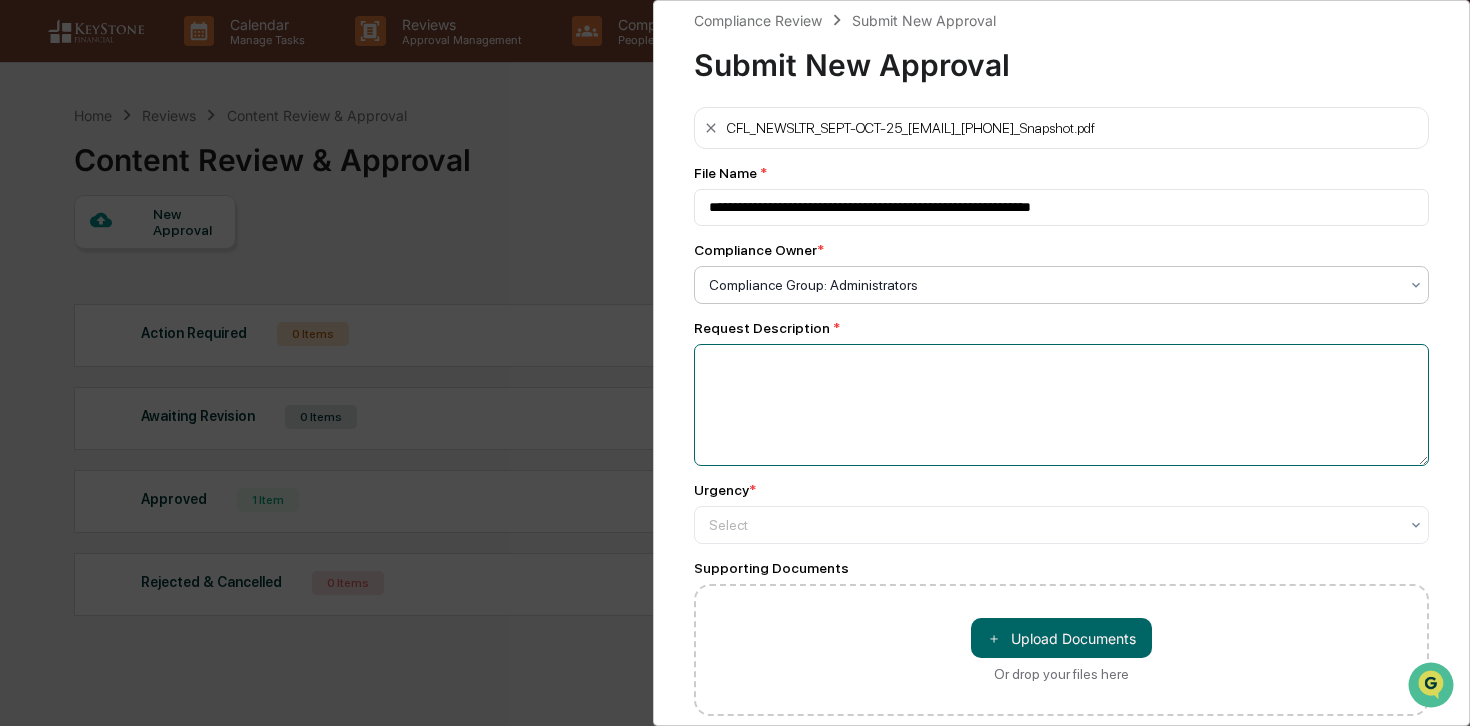 click at bounding box center (1061, 405) 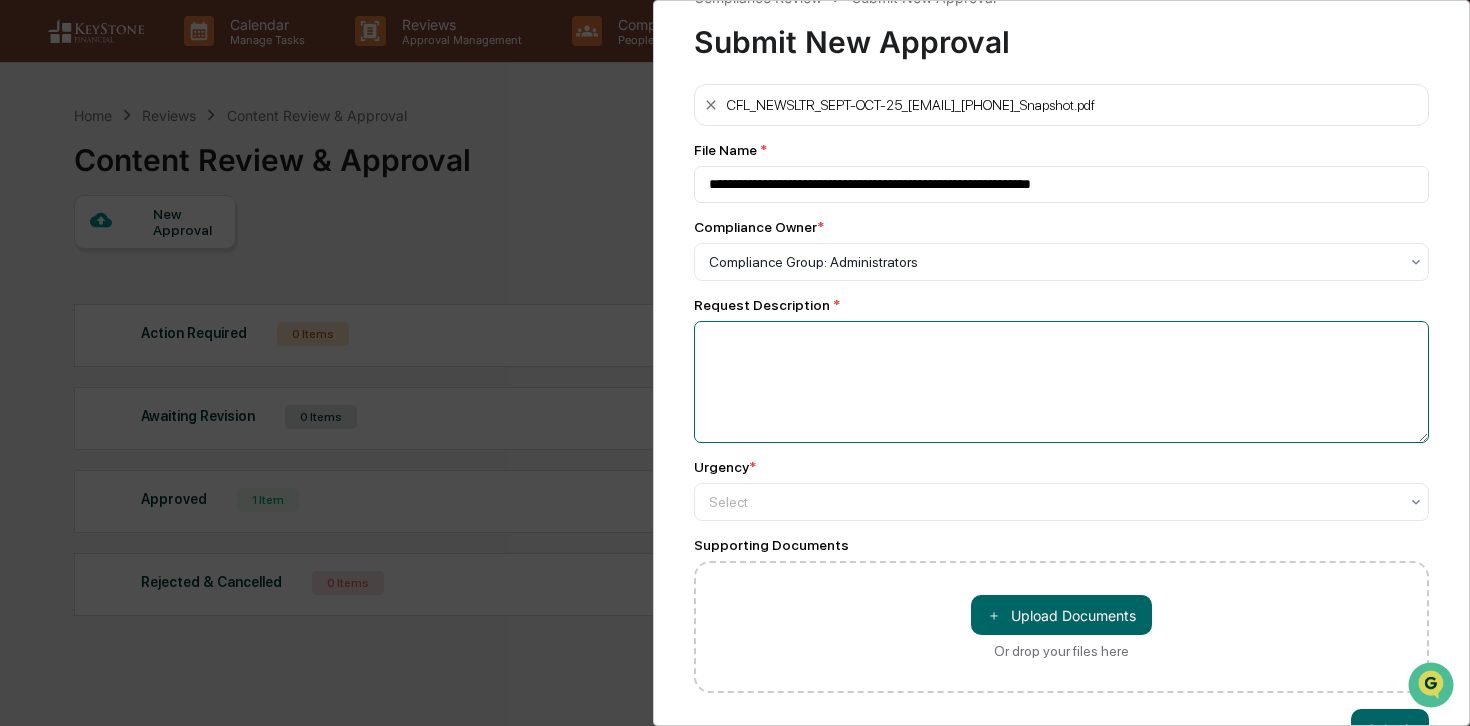 scroll, scrollTop: 36, scrollLeft: 0, axis: vertical 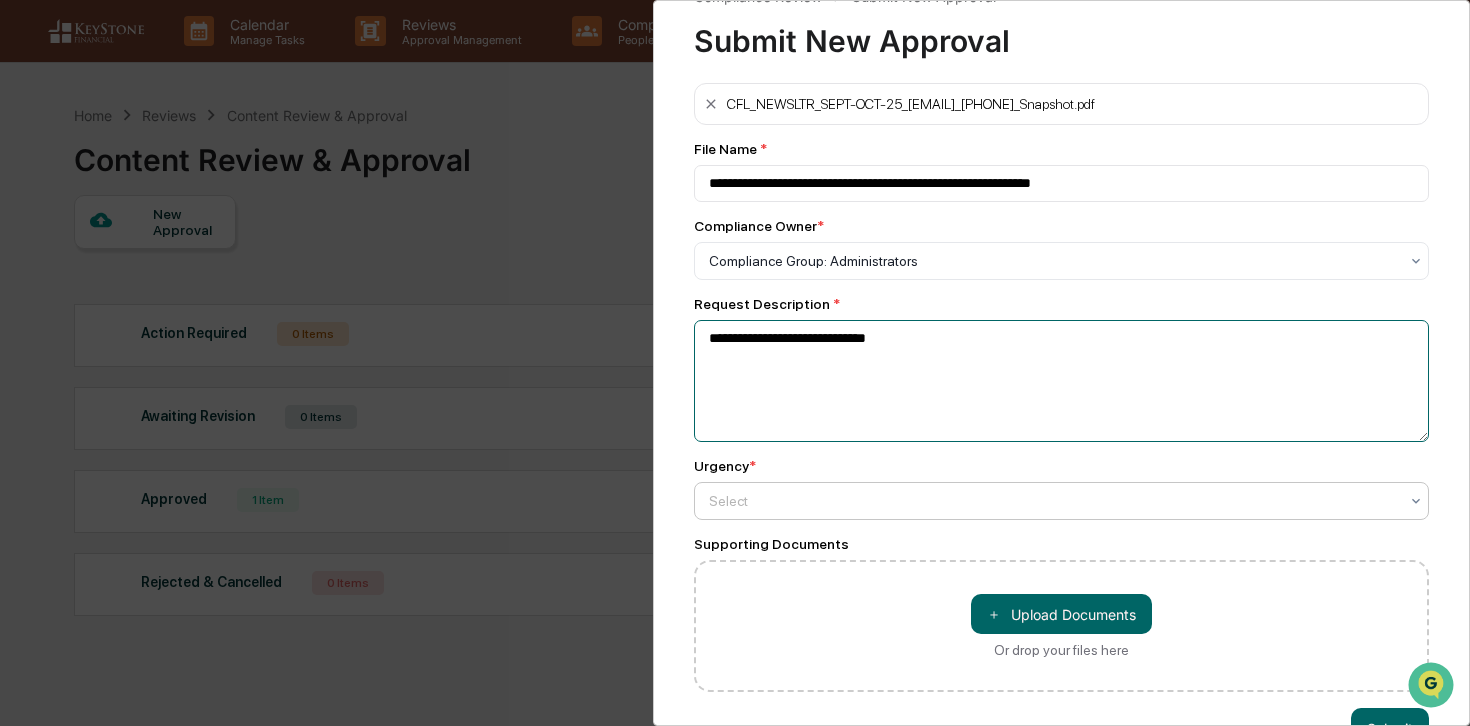 type on "**********" 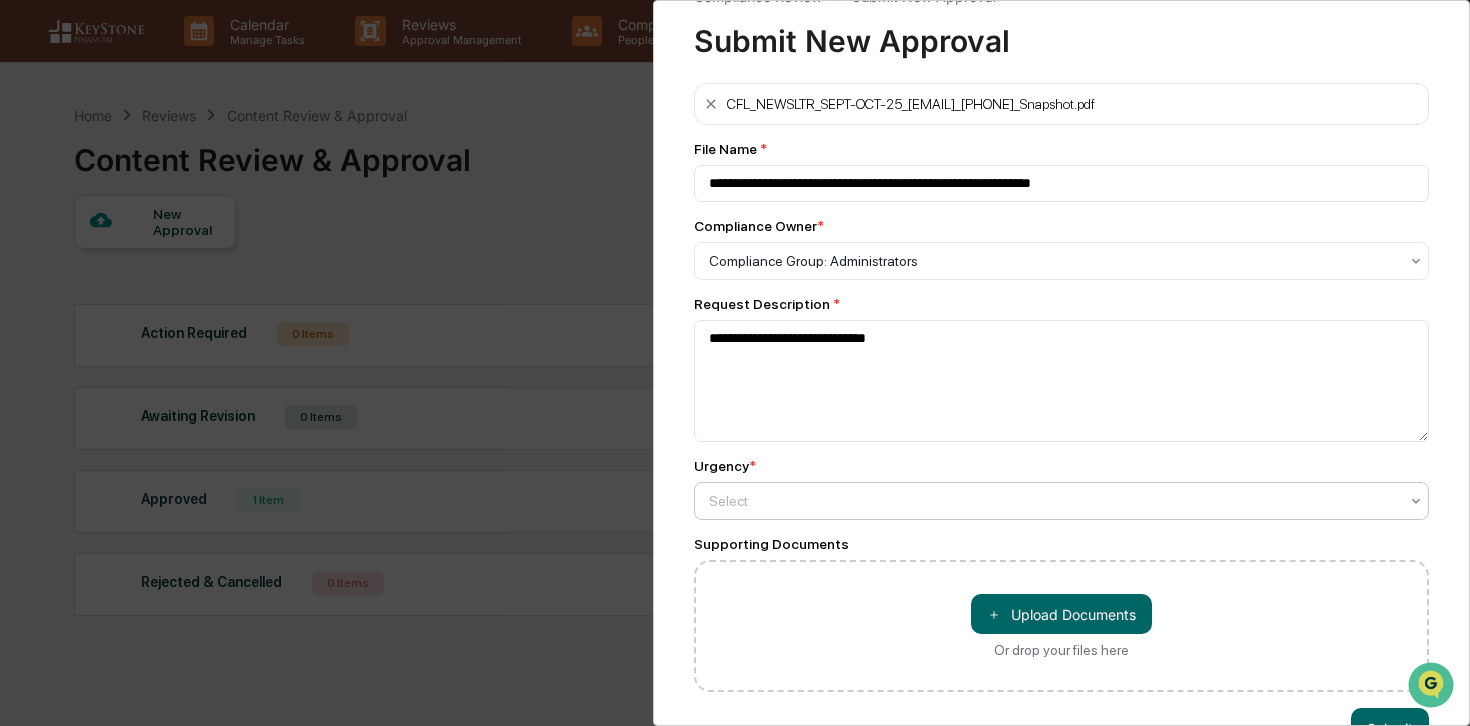 click at bounding box center (1053, 261) 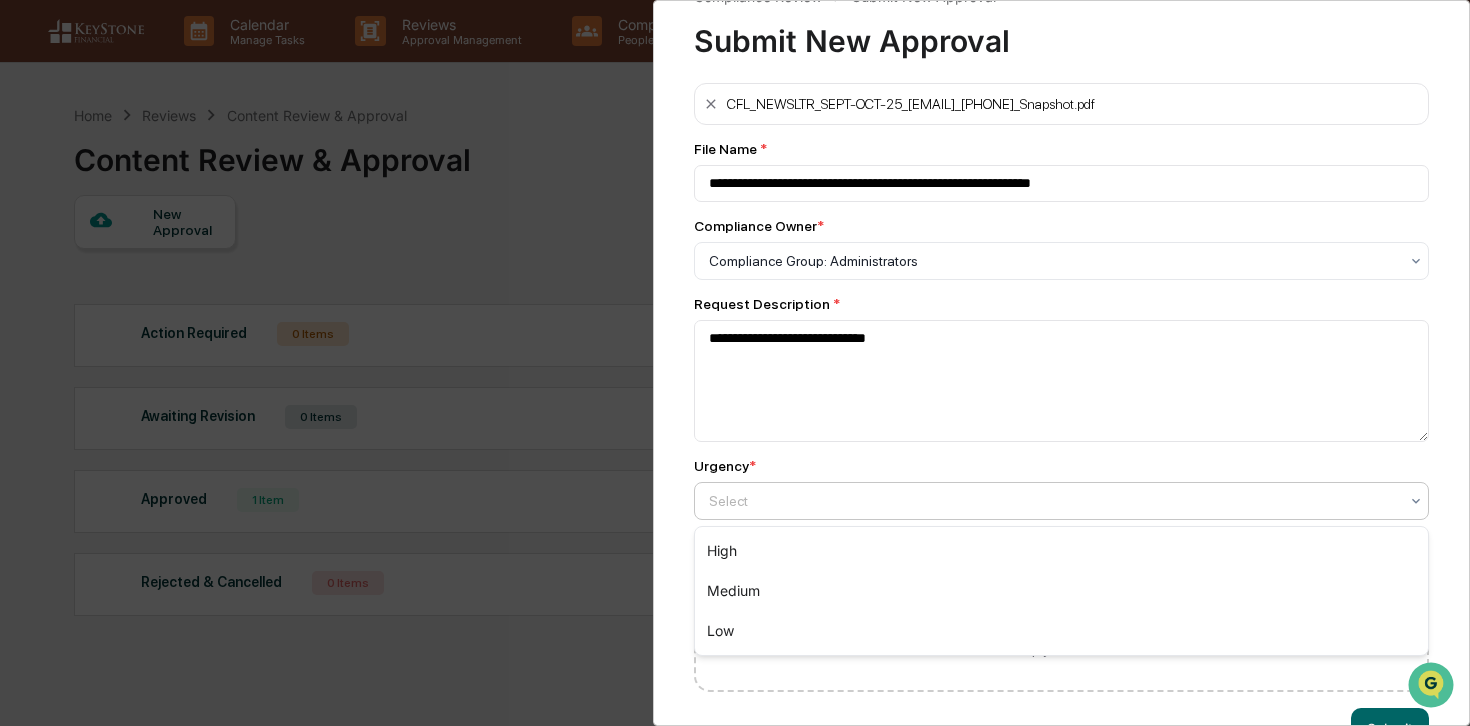 click on "High" at bounding box center (1061, 551) 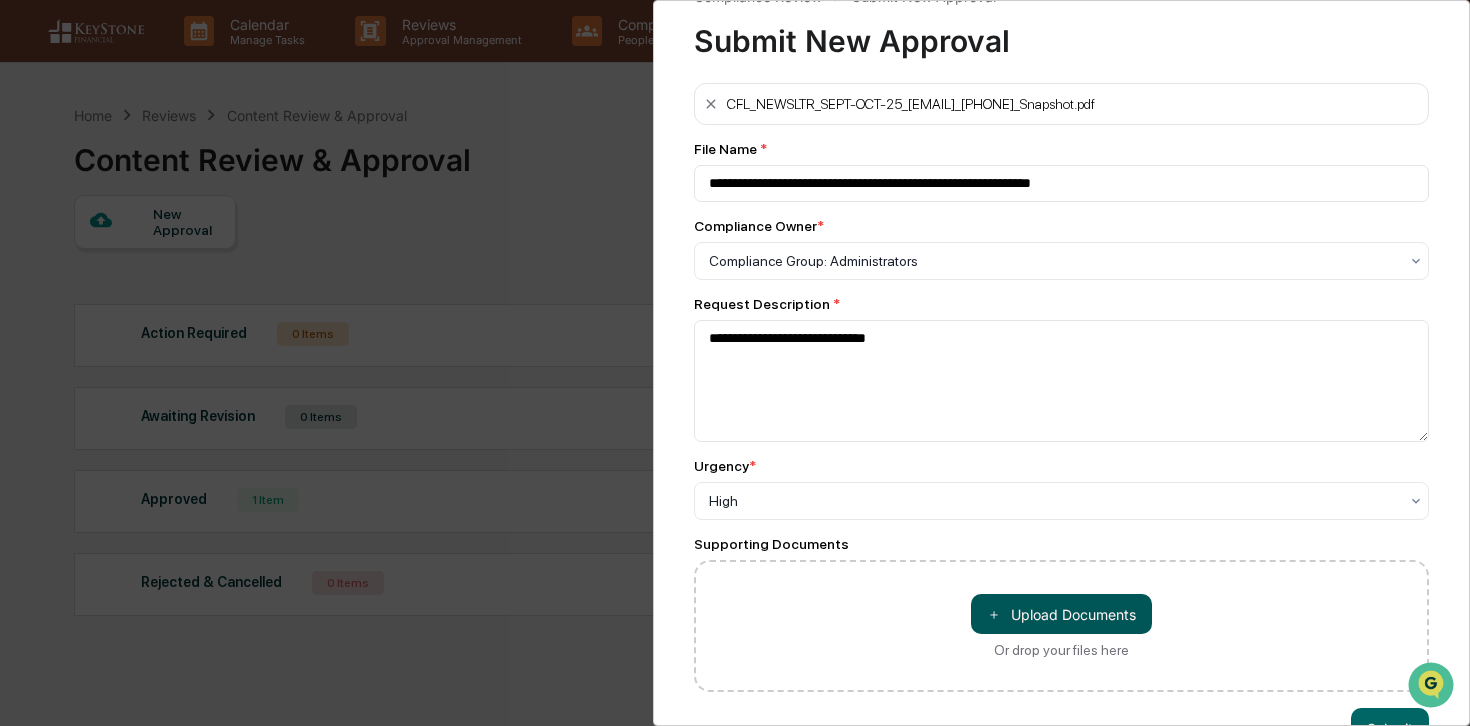 click on "＋ Upload Documents" at bounding box center (1061, 614) 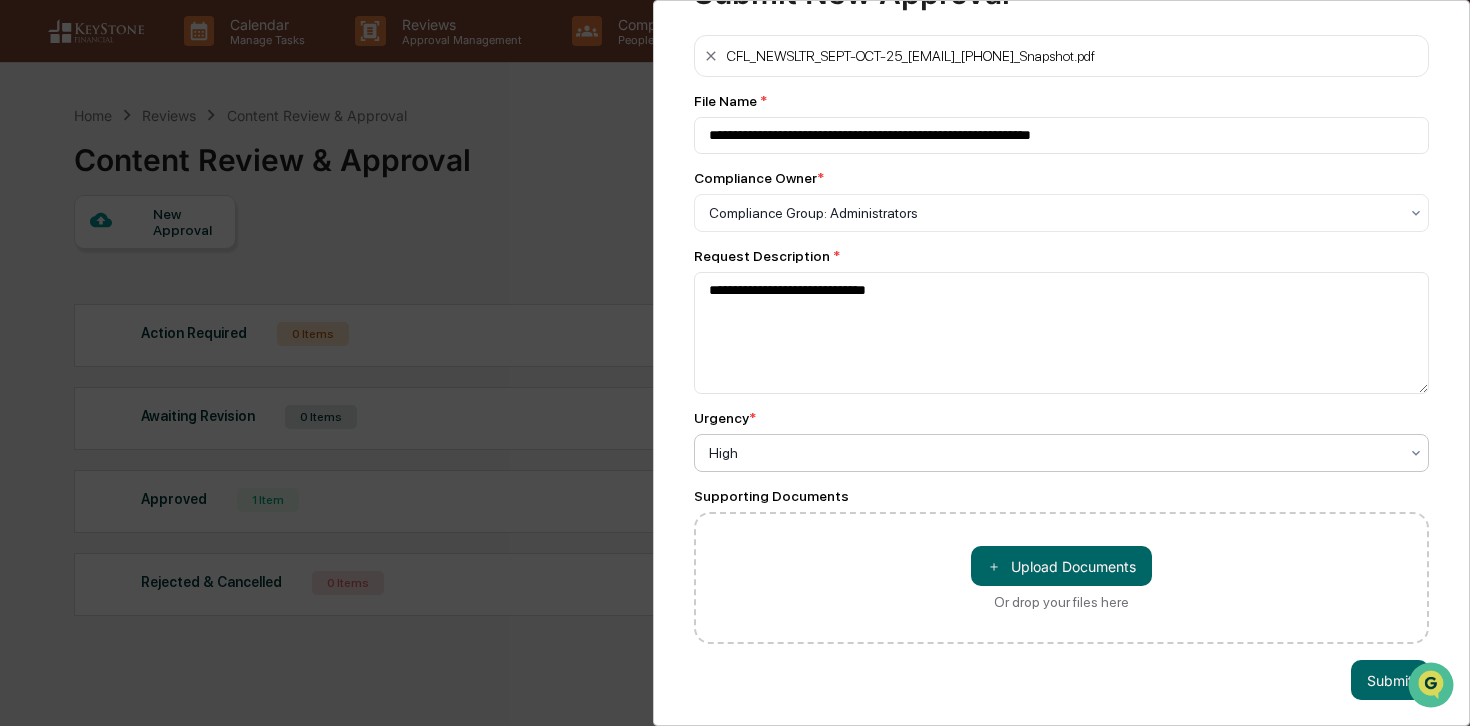 scroll, scrollTop: 92, scrollLeft: 0, axis: vertical 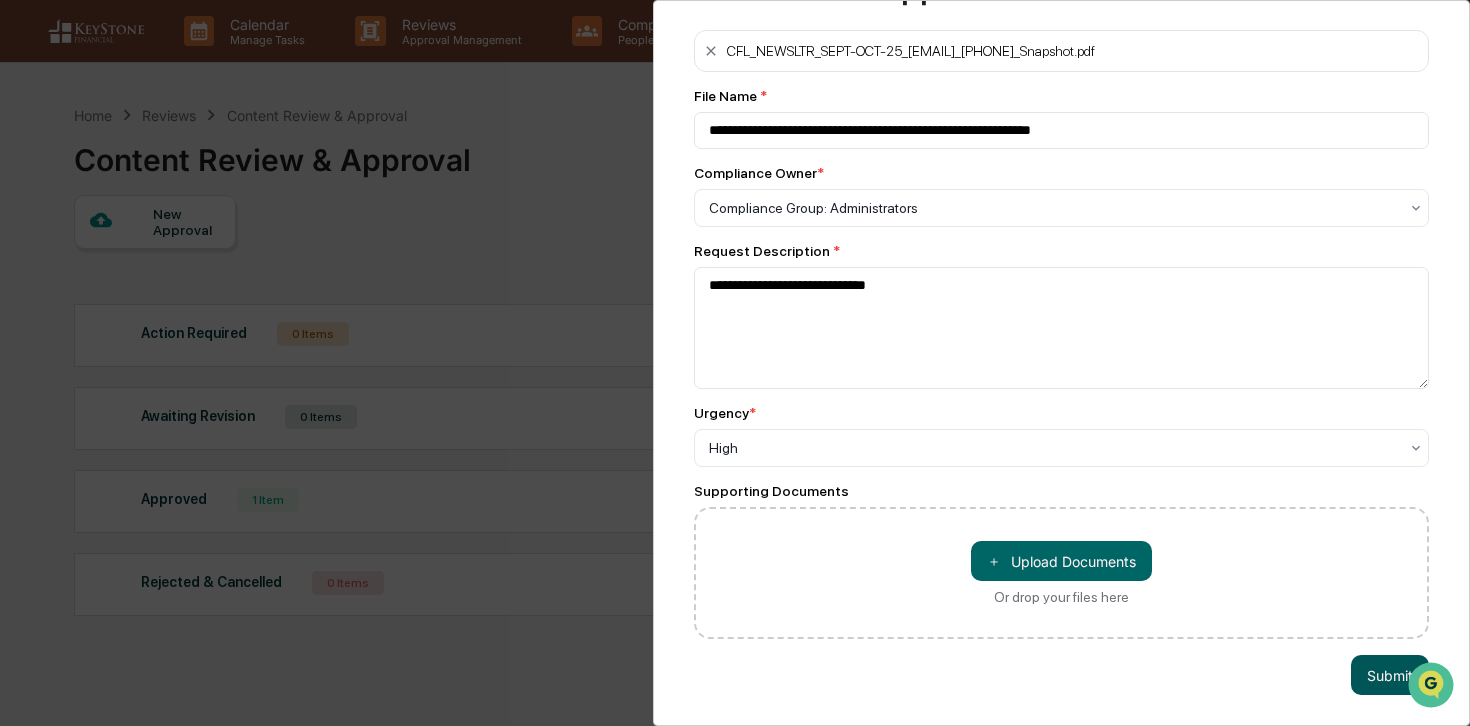 click on "Submit" at bounding box center (1390, 675) 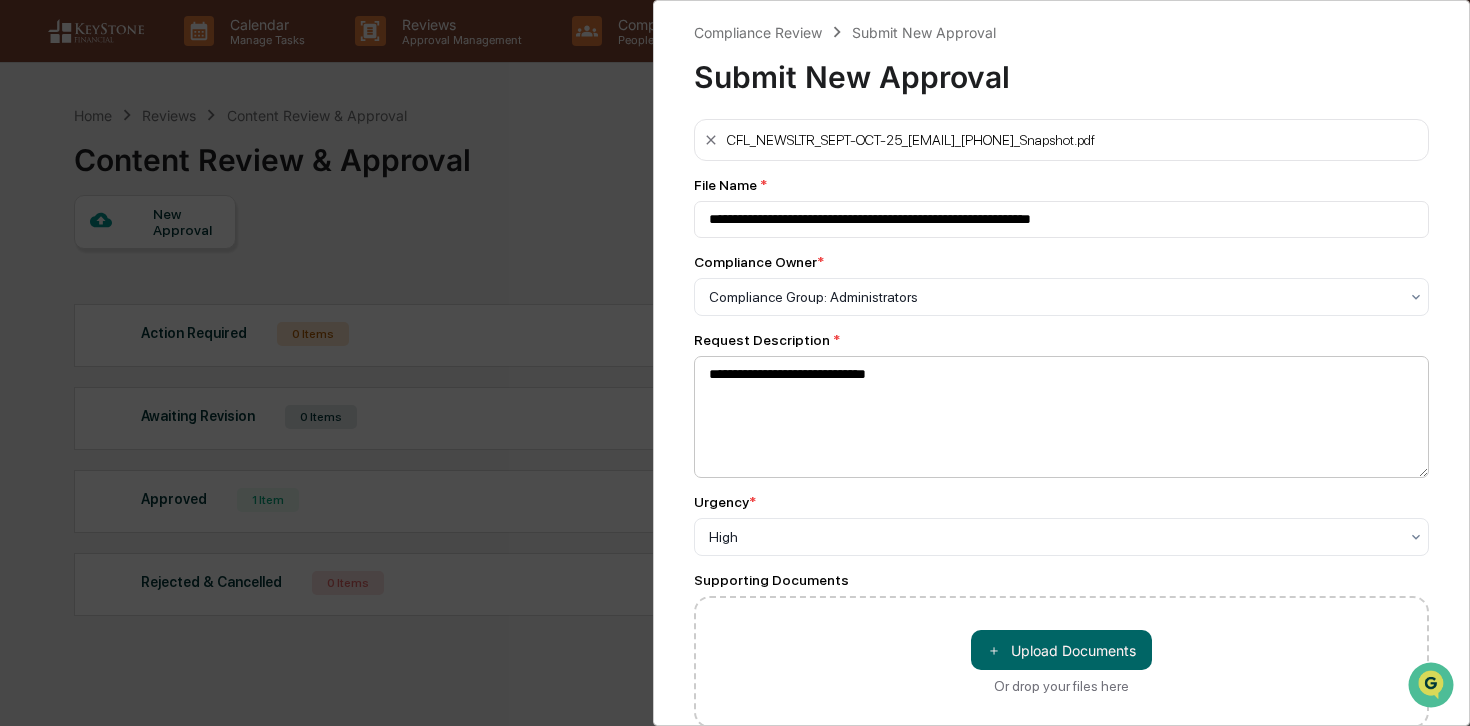 scroll, scrollTop: 92, scrollLeft: 0, axis: vertical 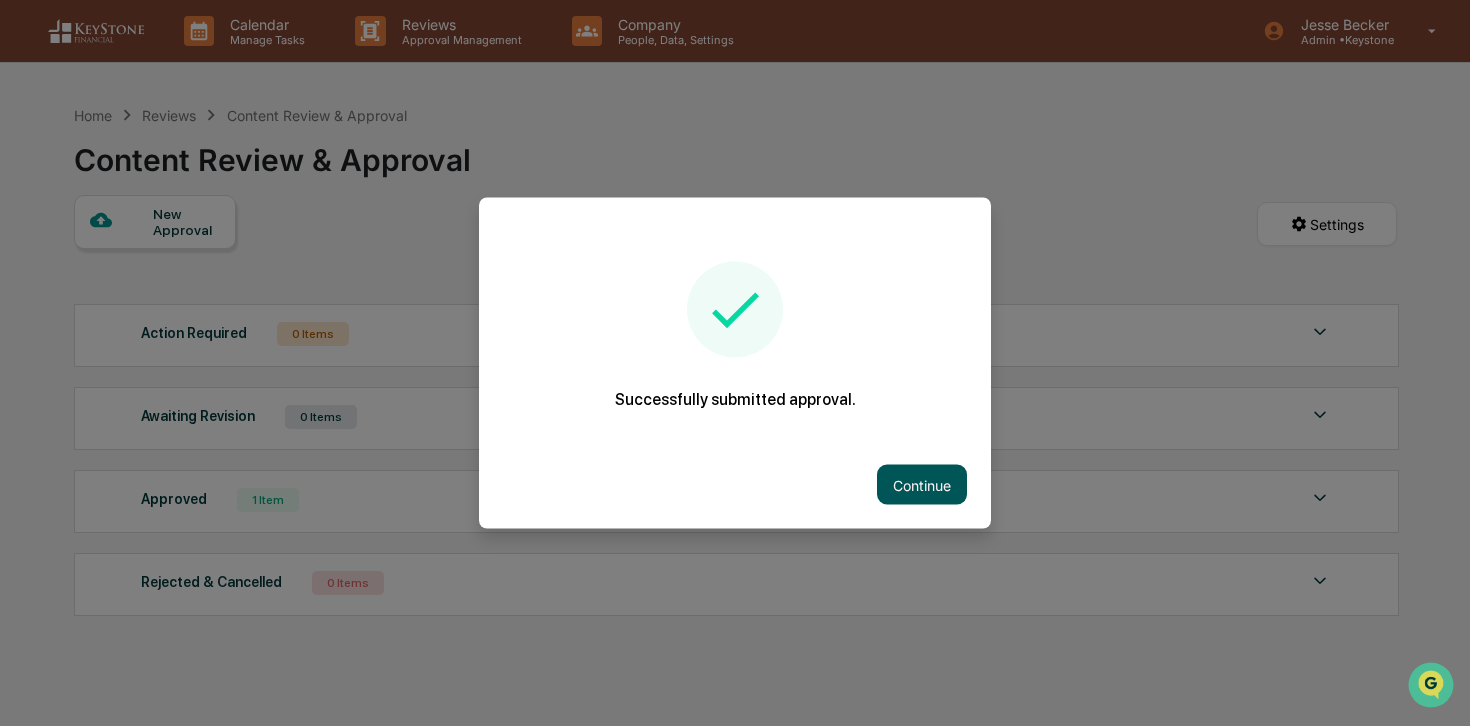 click on "Continue" at bounding box center (922, 485) 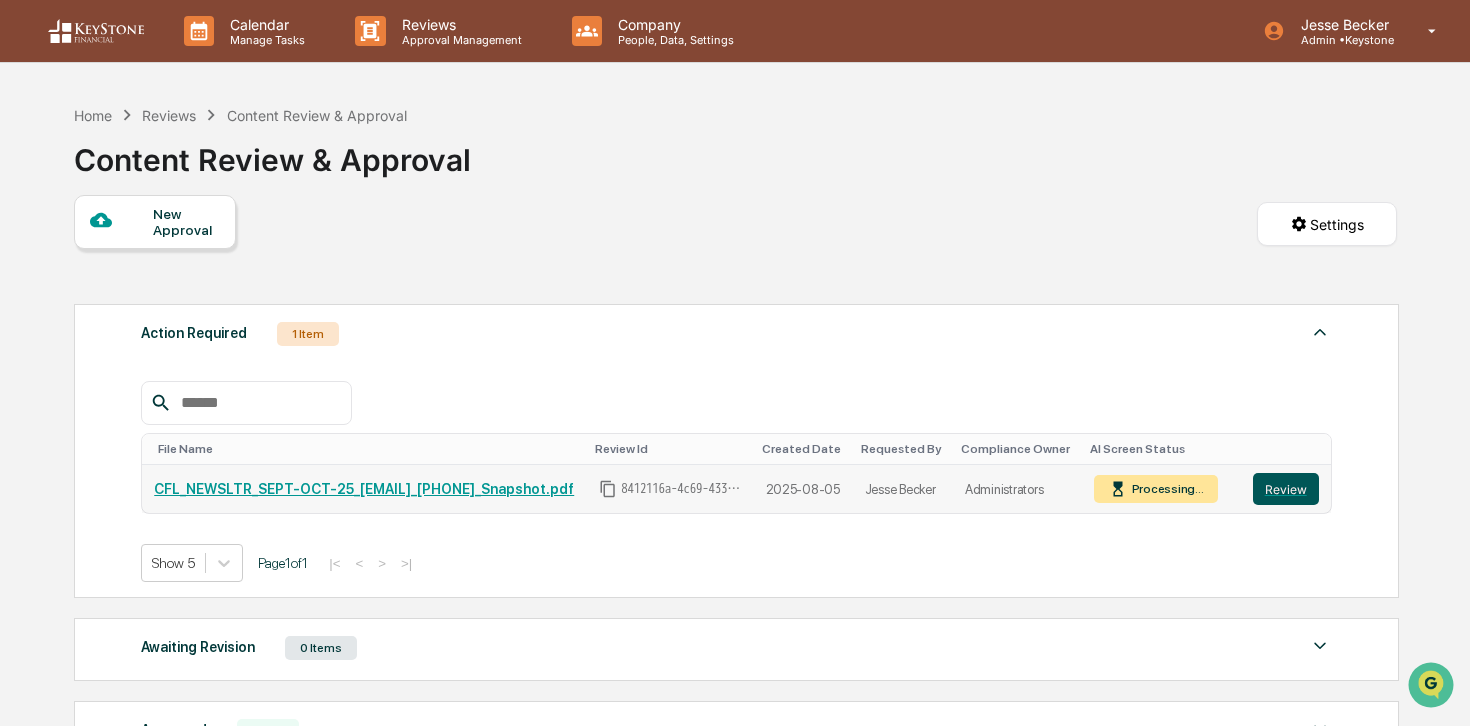 click on "Review" at bounding box center [1286, 489] 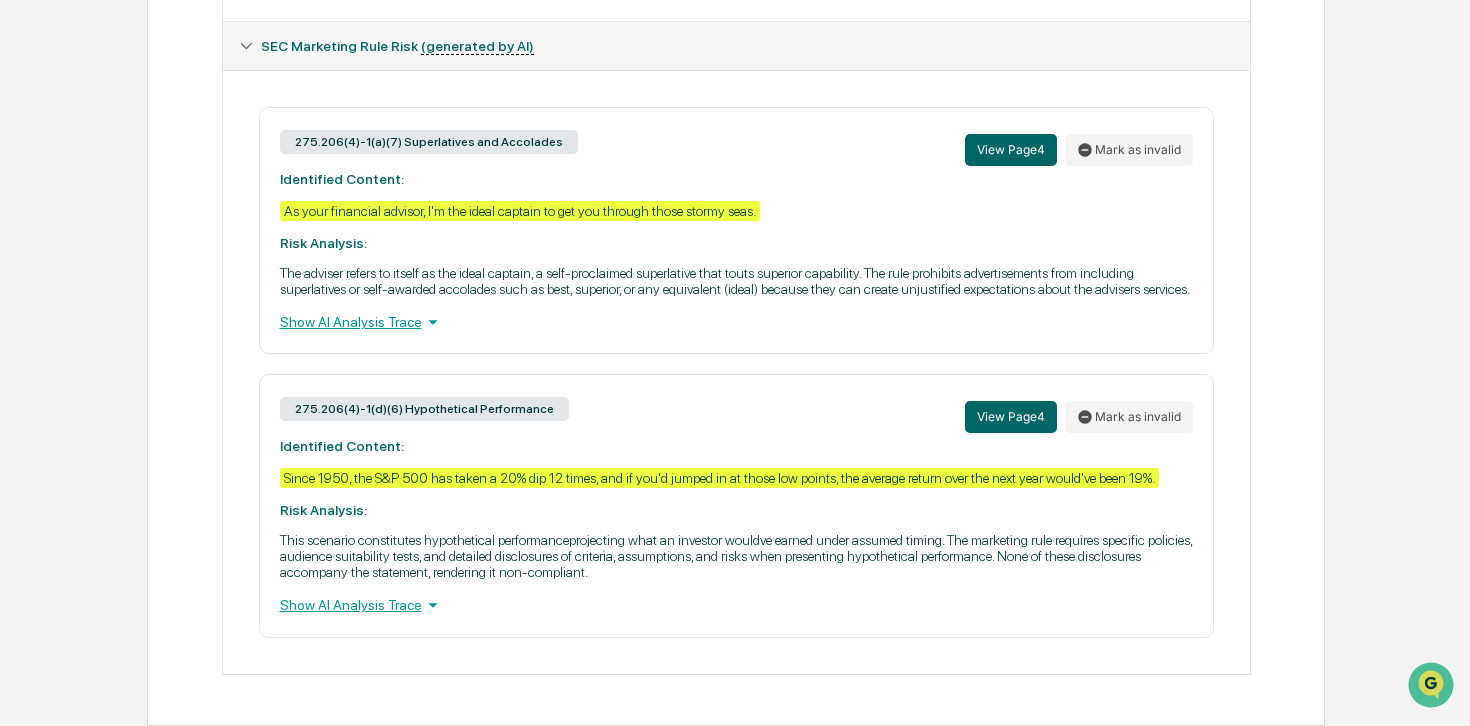 scroll, scrollTop: 885, scrollLeft: 0, axis: vertical 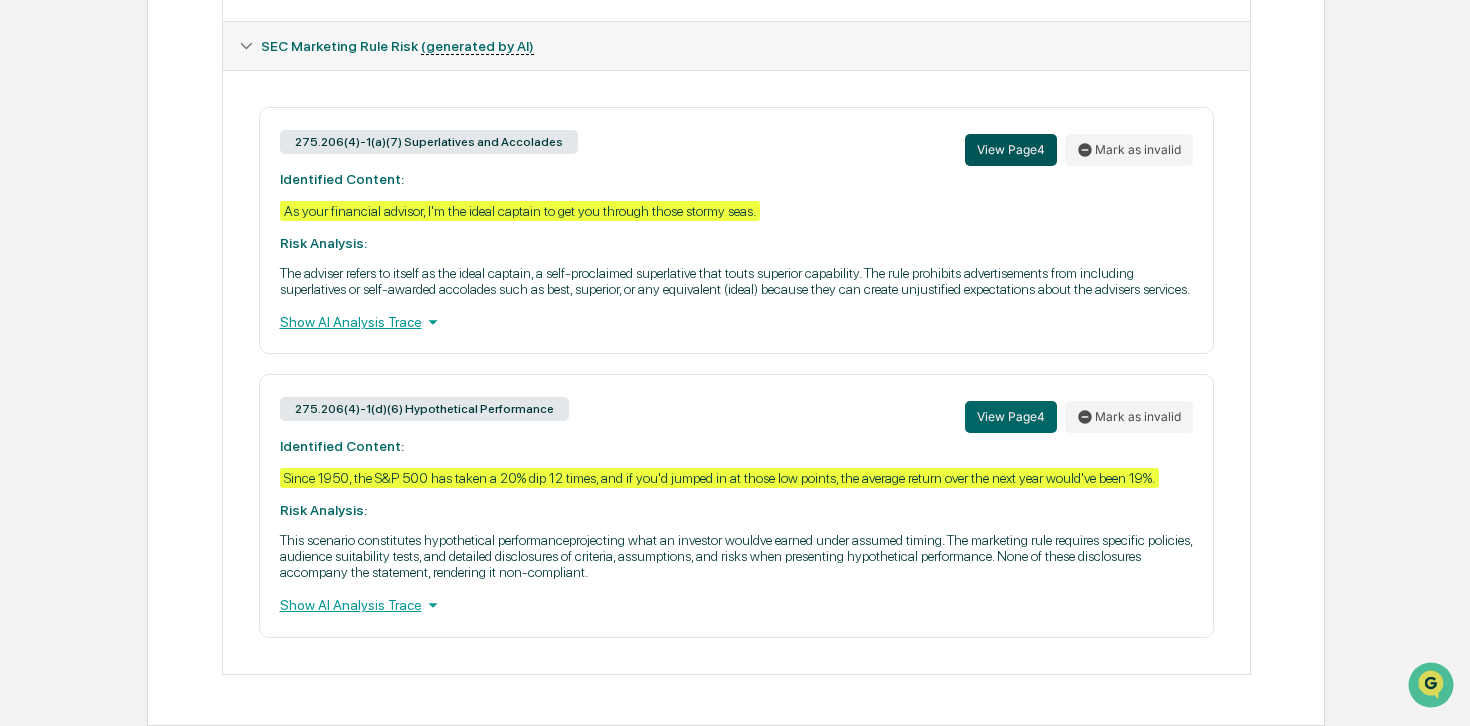 click on "View Page  4" at bounding box center (1011, 150) 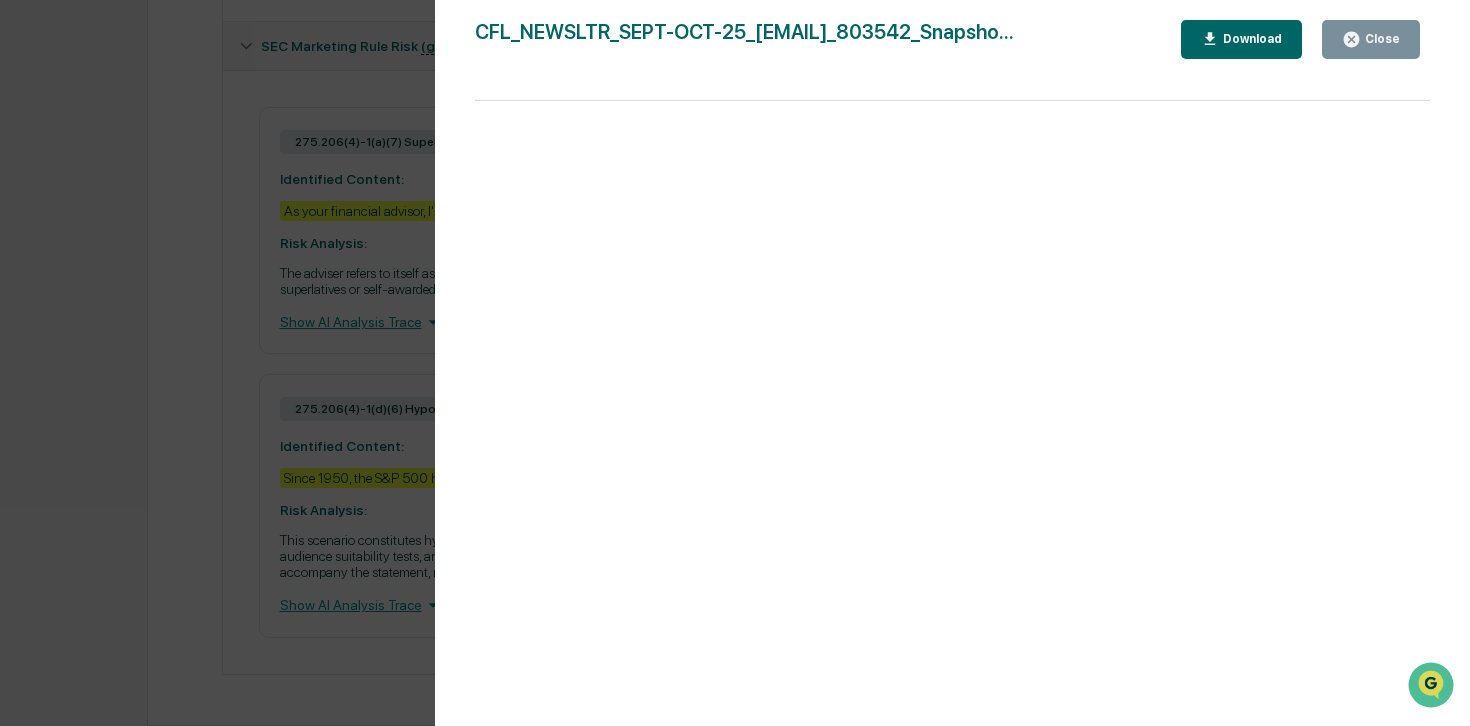 click on "Close" at bounding box center [1380, 39] 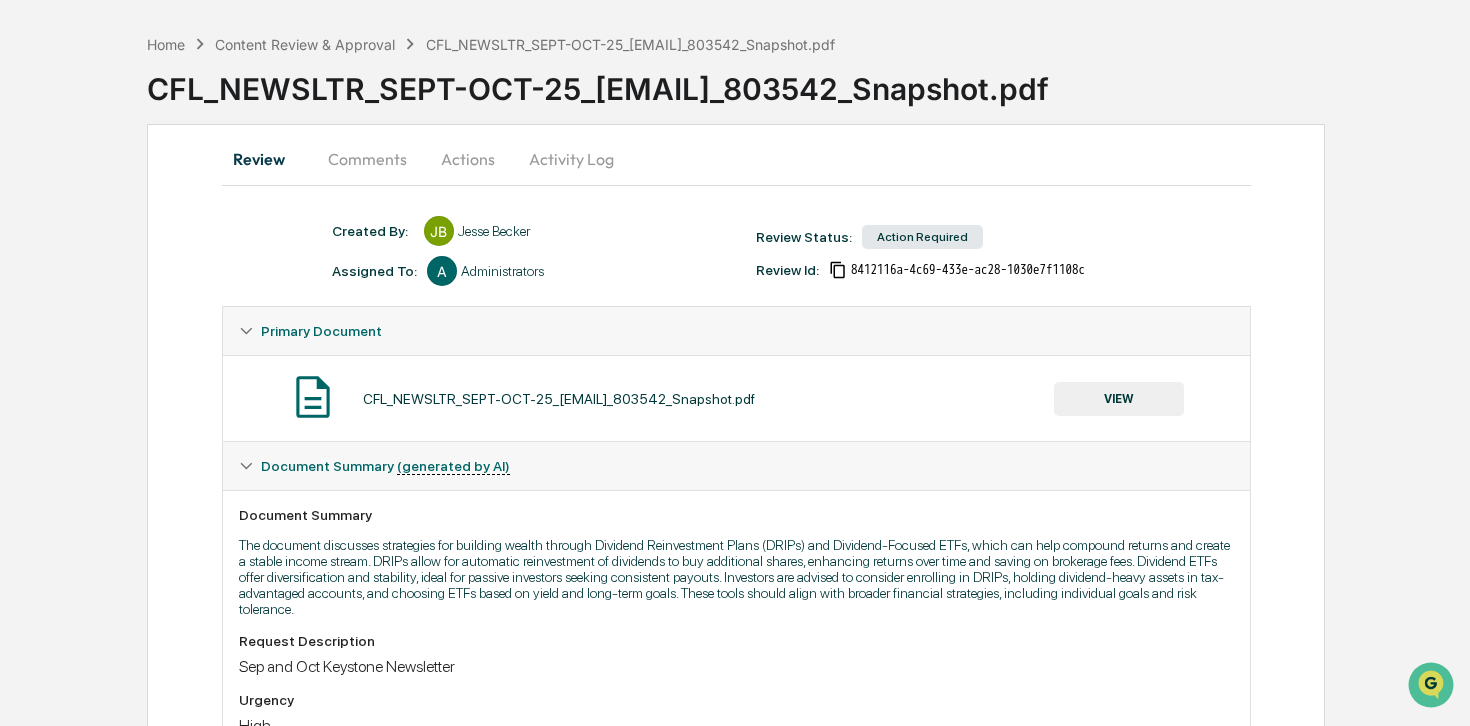 scroll, scrollTop: 74, scrollLeft: 0, axis: vertical 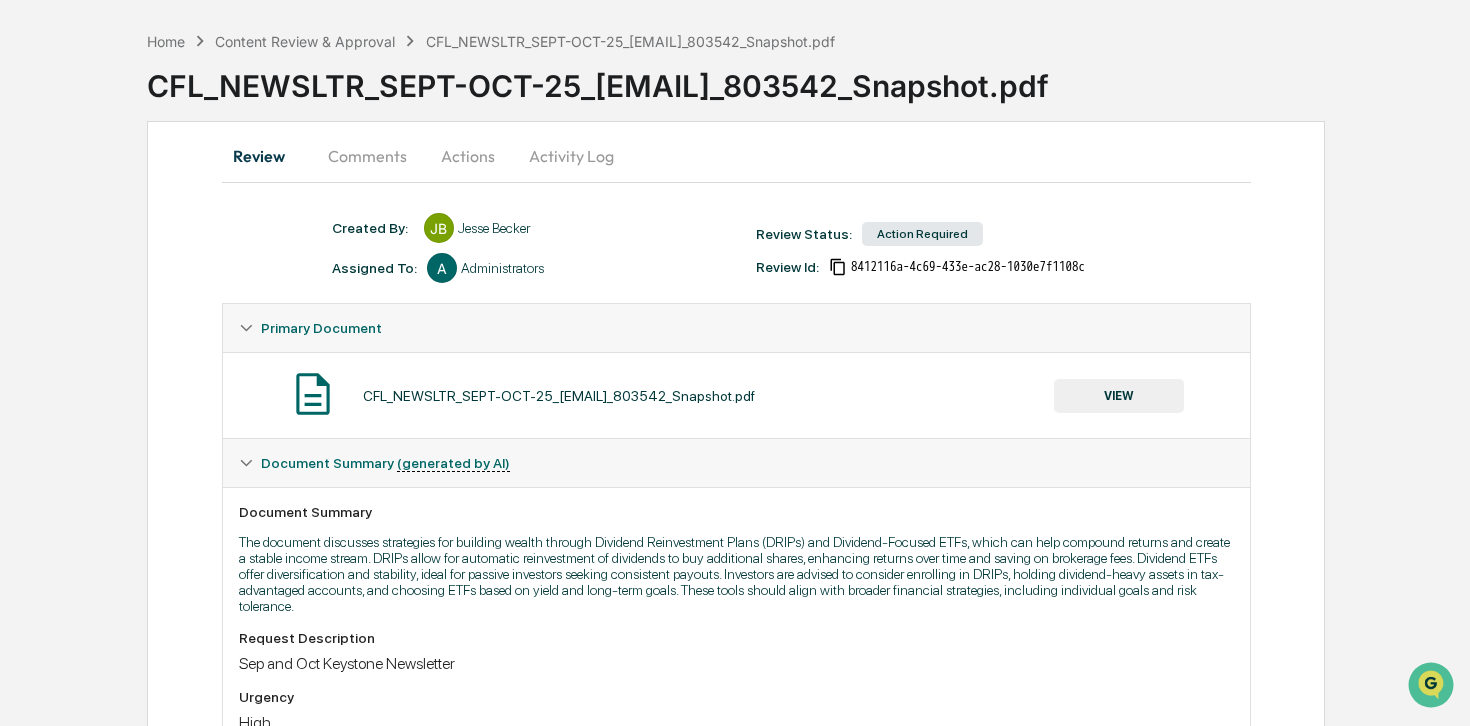 click on "Action Required" at bounding box center (922, 234) 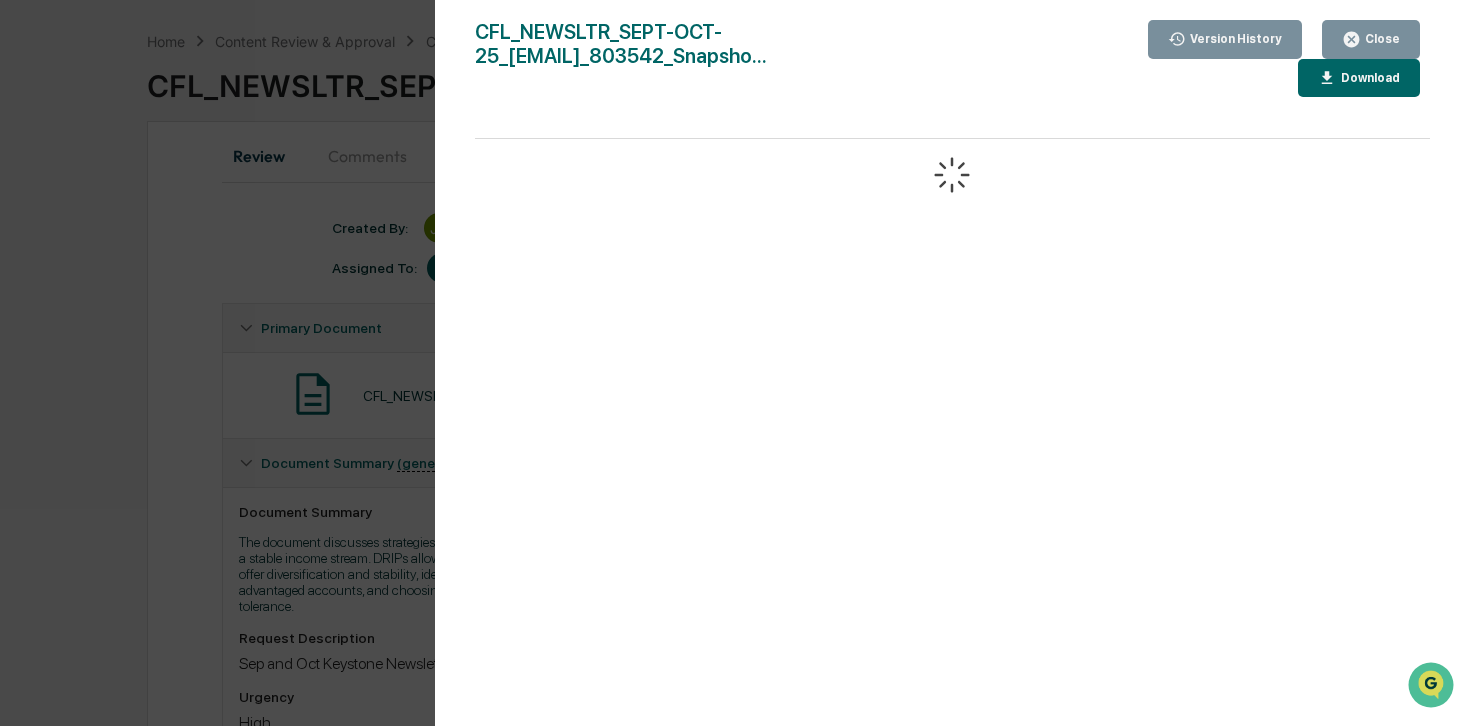 click on "Close" at bounding box center [1380, 39] 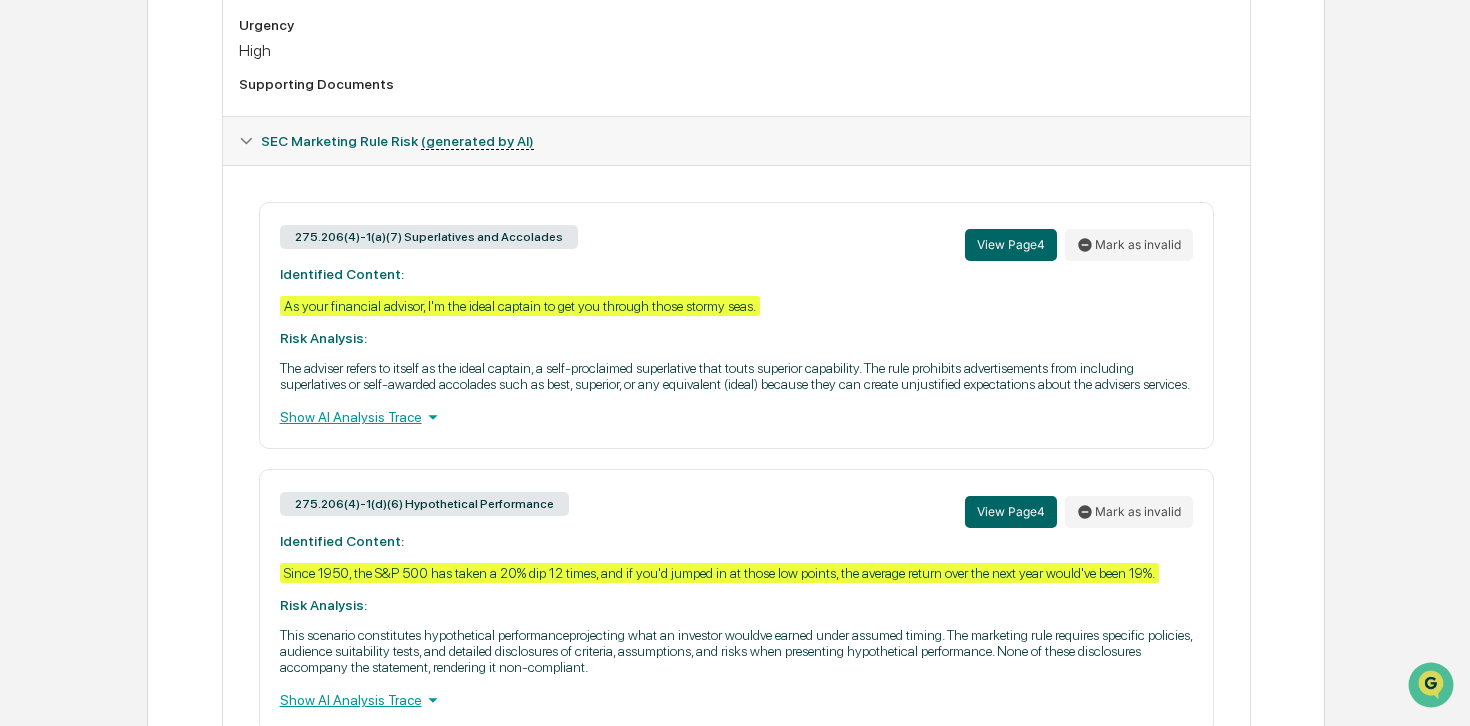 scroll, scrollTop: 885, scrollLeft: 0, axis: vertical 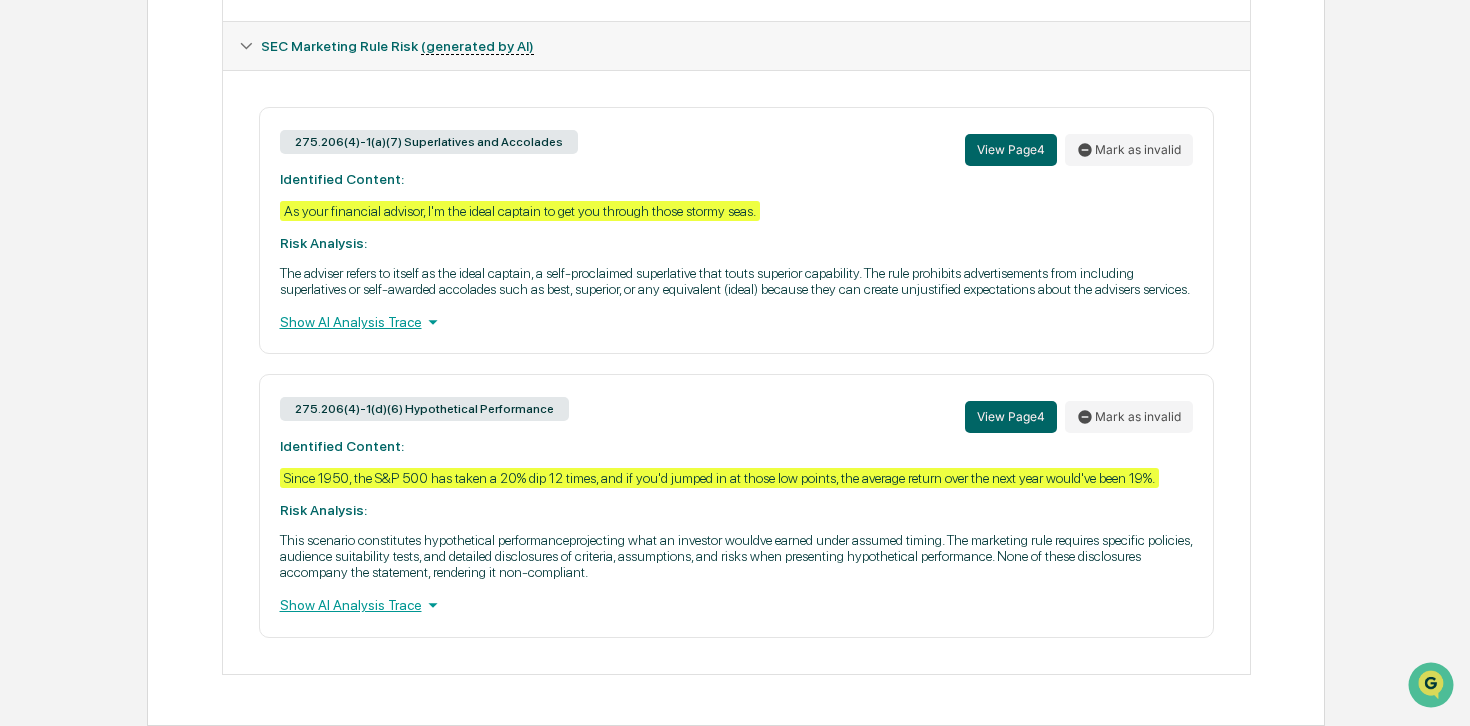 click on "Show AI Analysis Trace" at bounding box center (736, 322) 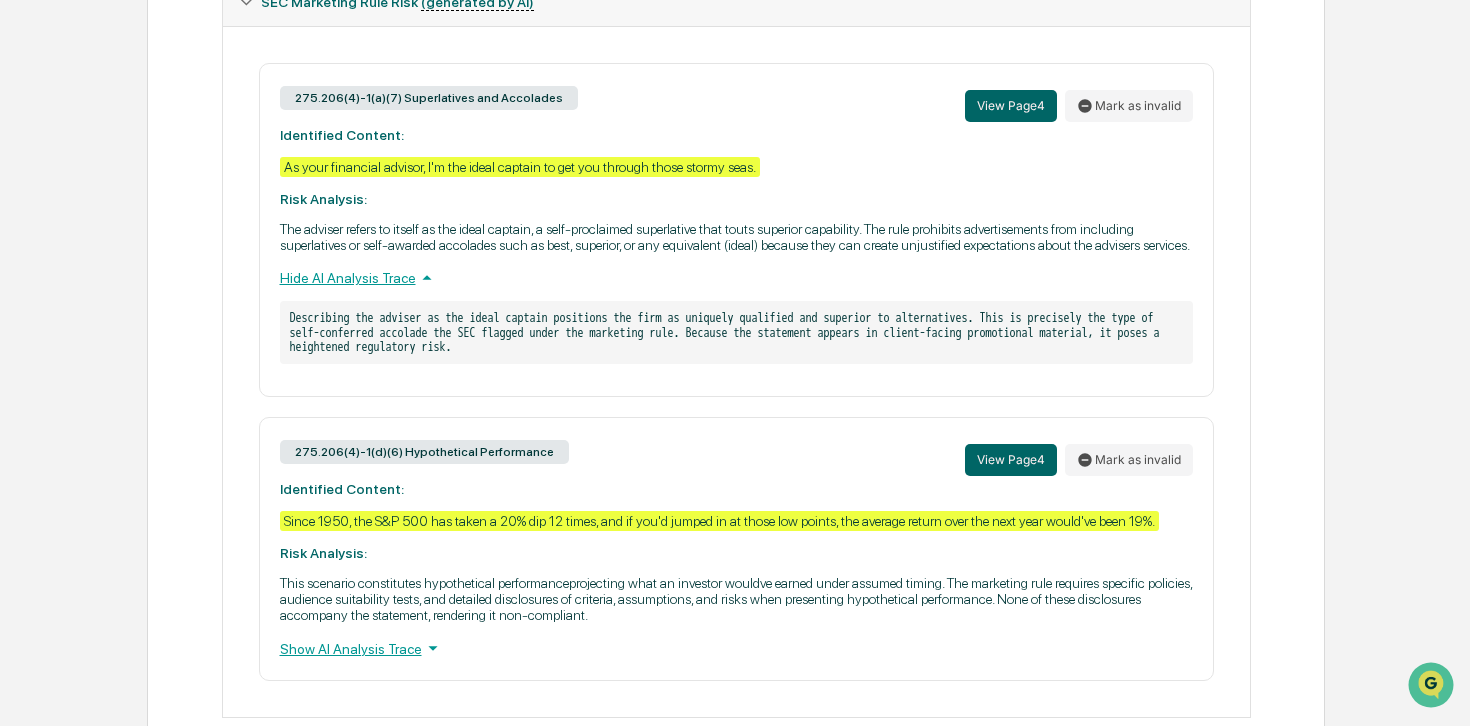 scroll, scrollTop: 973, scrollLeft: 0, axis: vertical 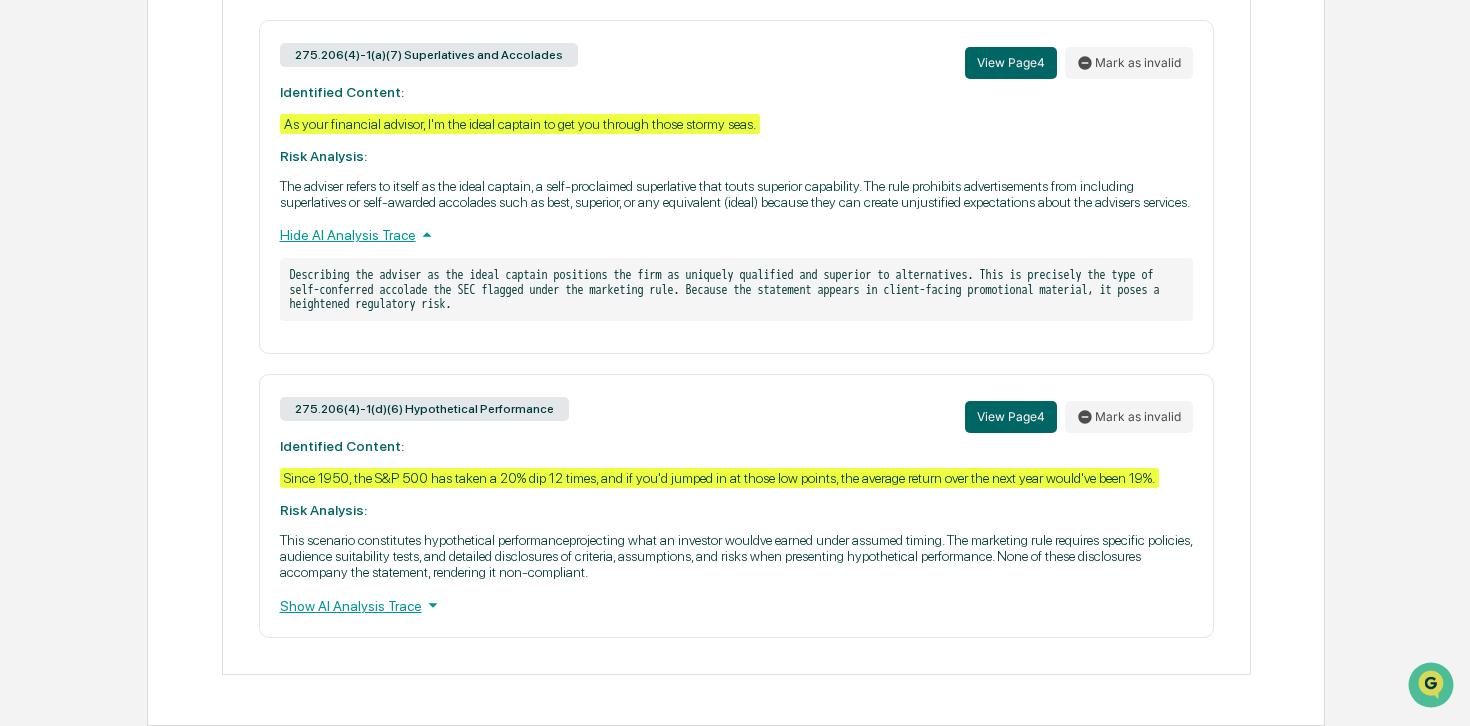 click 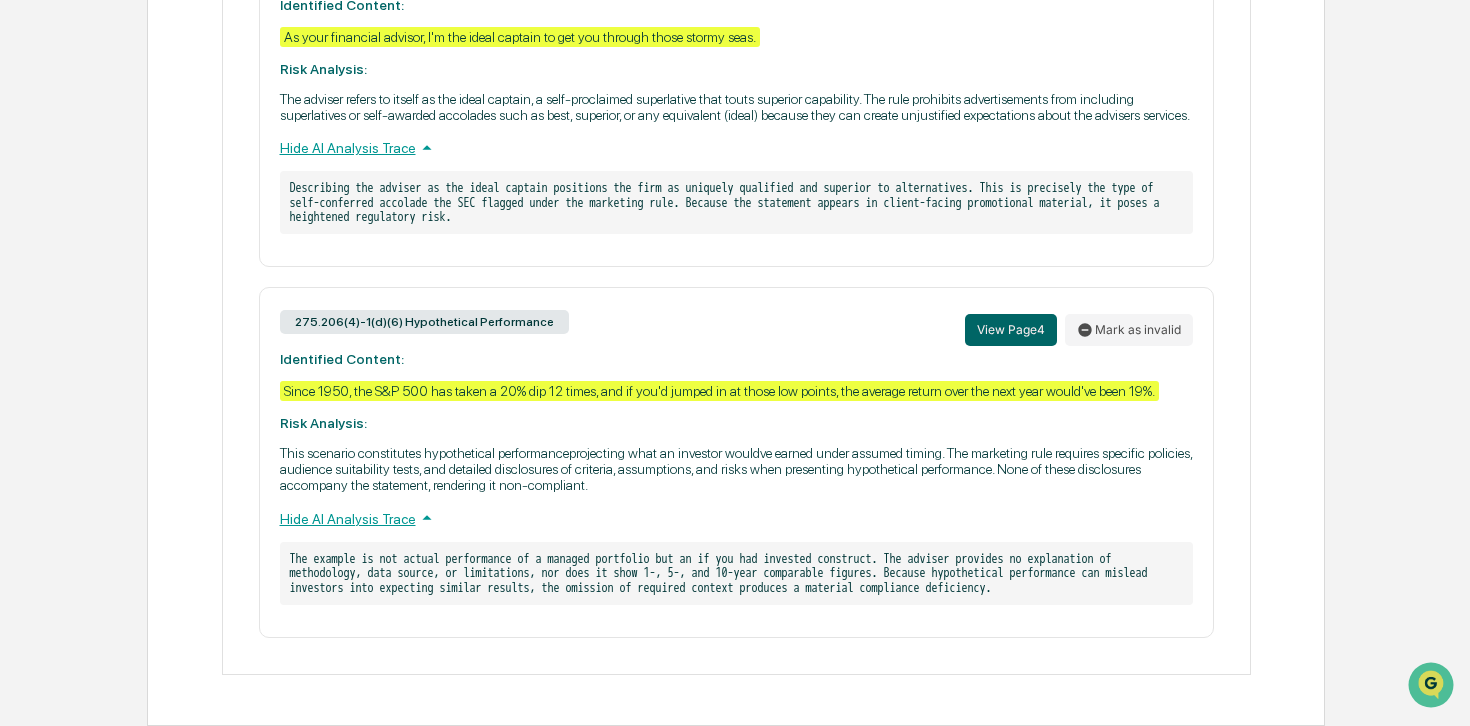 scroll, scrollTop: 1074, scrollLeft: 0, axis: vertical 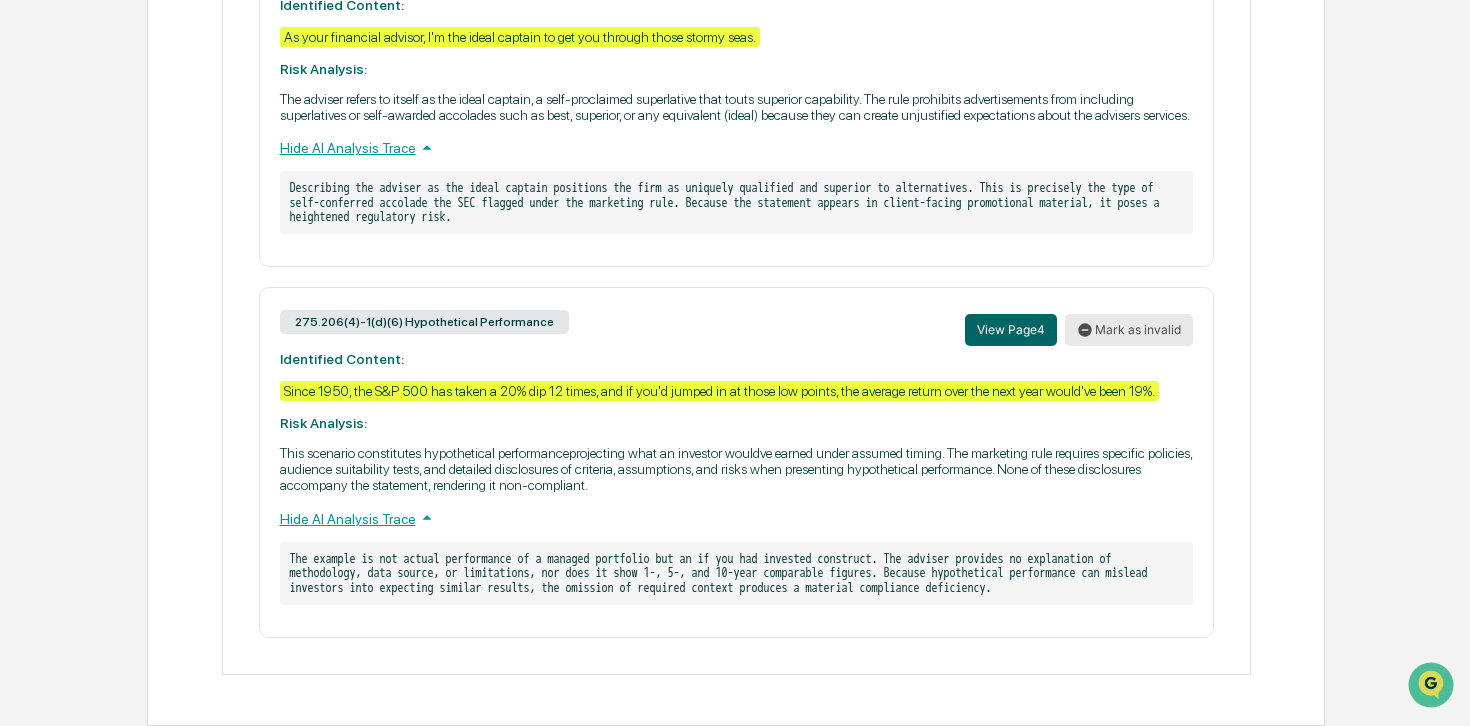 click on "Mark as invalid" at bounding box center [1129, 330] 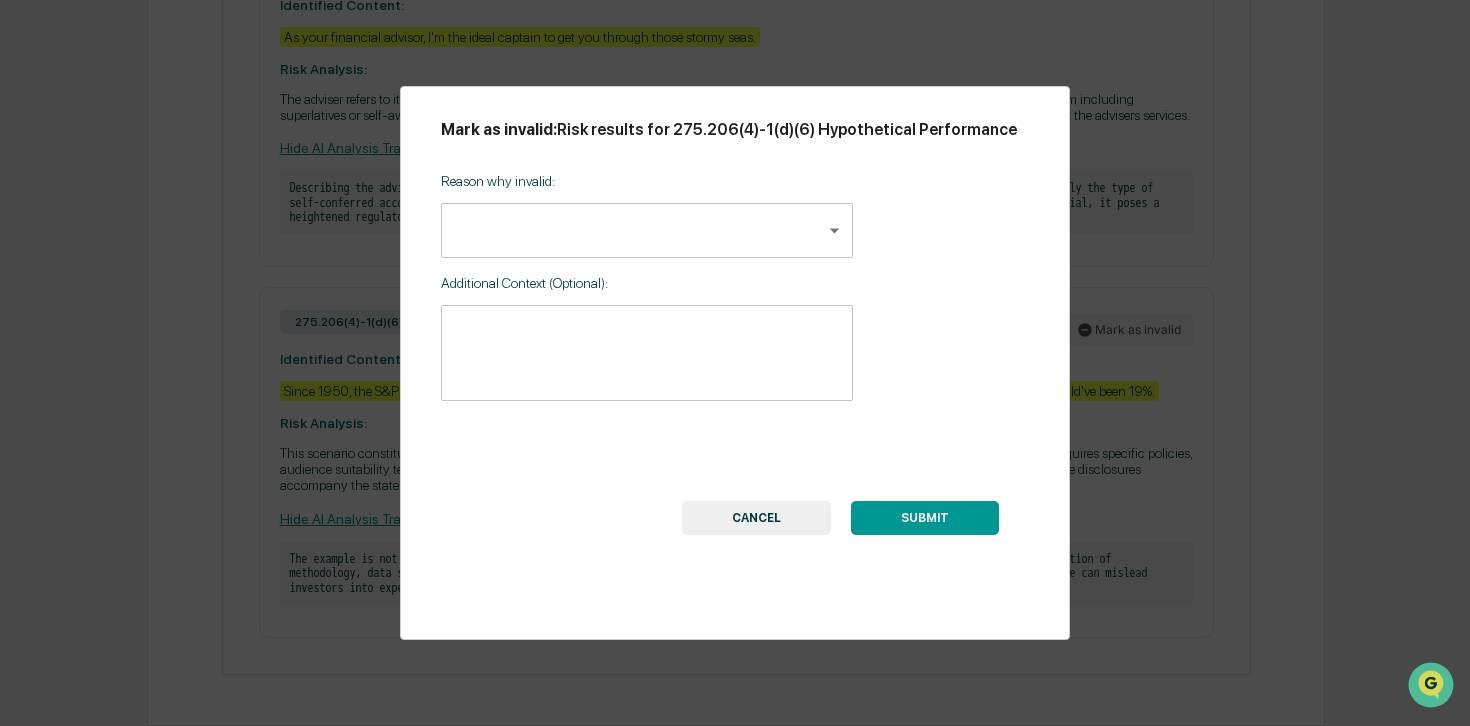 click on "Calendar Manage Tasks Reviews Approval Management Company People, Data, Settings [PERSON] Admin •  Keystone Home Content Review & Approval CFL_NEWSLTR_SEPT-OCT-25_[EMAIL]_803542_Snapshot.pdf CFL_NEWSLTR_SEPT-OCT-25_[EMAIL]_803542_Snapshot.pdf Review Comments Actions Activity Log Created By: ‎ ‎  JB [PERSON]   Assigned To:  A Administrators Review Status:  Action Required Review Id:  [ID] Primary Document CFL_NEWSLTR_SEPT-OCT-25_[EMAIL]_803542_Snapshot.pdf VIEW Document Summary   (generated by AI) Document Summary Request Description Sep and Oct Keystone Newsletter Urgency High Supporting Documents SEC Marketing Rule Risk   (generated by AI)  275.206(4)-1(a)(7) Superlatives and Accolades View Page  4 Mark as invalid Identified Content: As your financial advisor, I'm the ideal captain to get you through those stormy seas. Risk Analysis:   Hide AI Analysis Trace  275.206(4)-1(d)(6) Hypothetical Performance View Page  4   ​ ​" at bounding box center (735, -145) 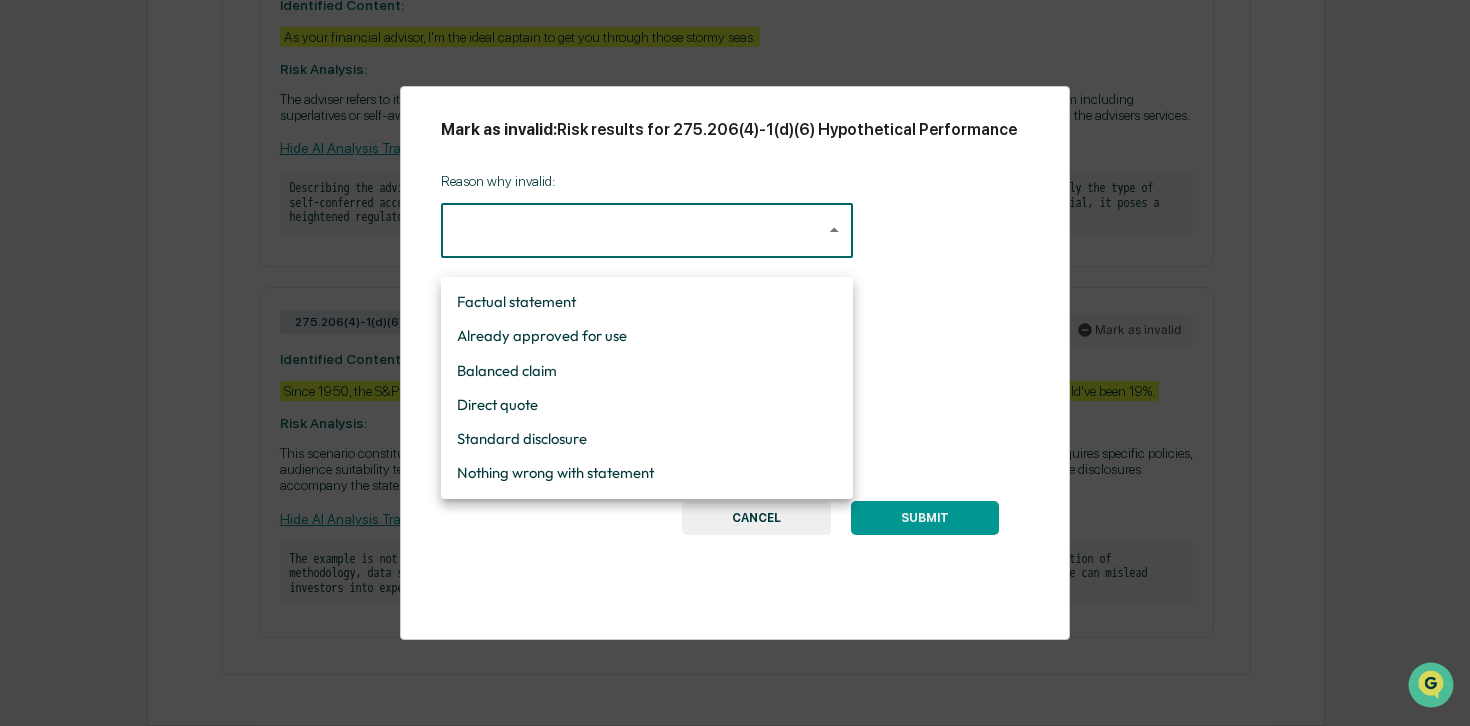 click on "Already approved for use" at bounding box center [647, 336] 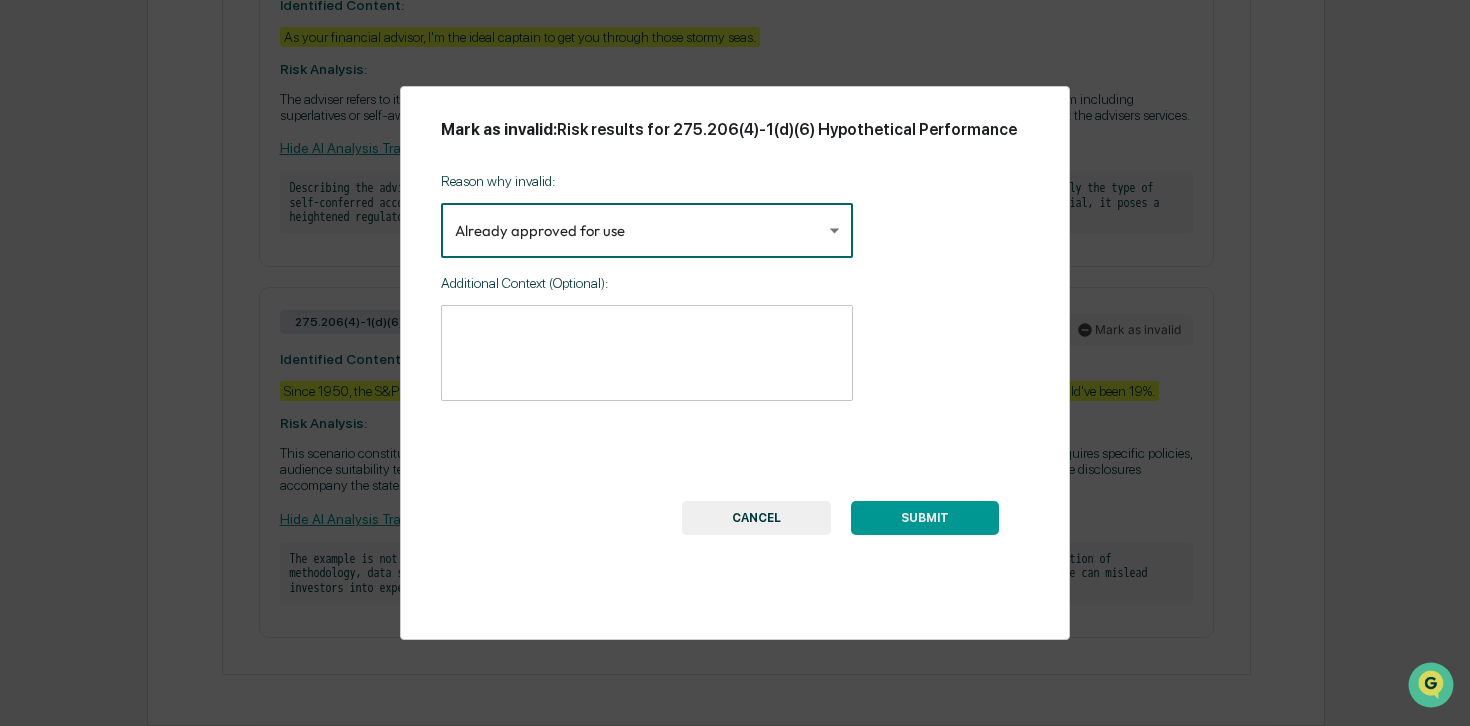 click on "SUBMIT" at bounding box center (925, 518) 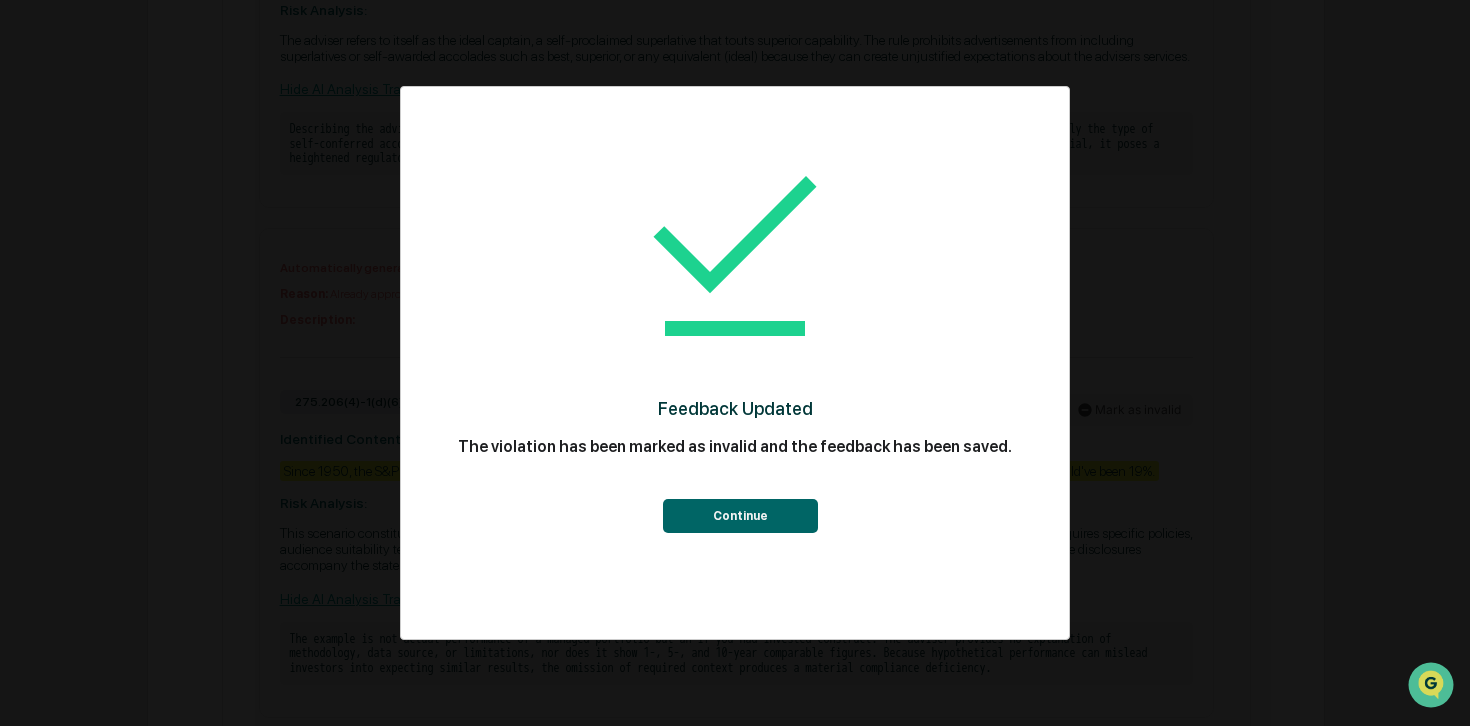 click on "Continue" at bounding box center (740, 516) 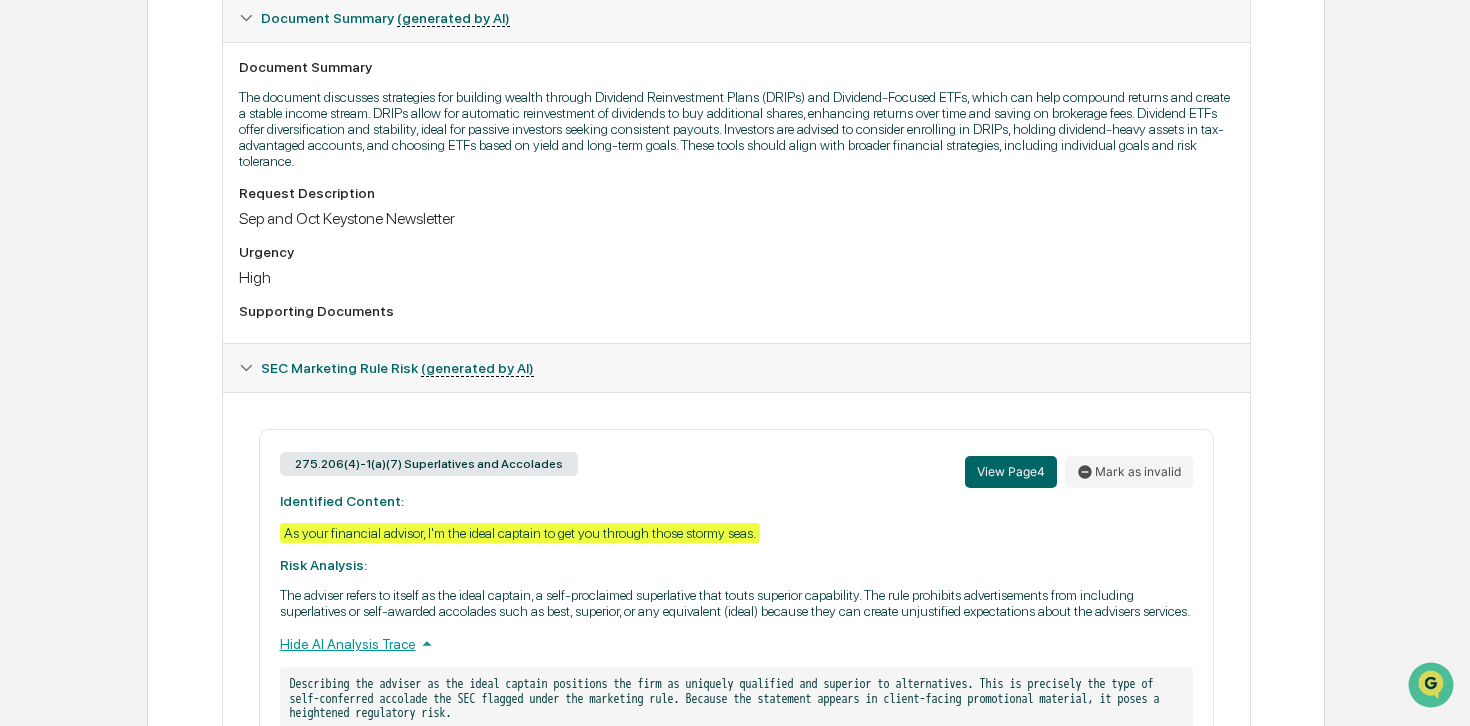 scroll, scrollTop: 517, scrollLeft: 0, axis: vertical 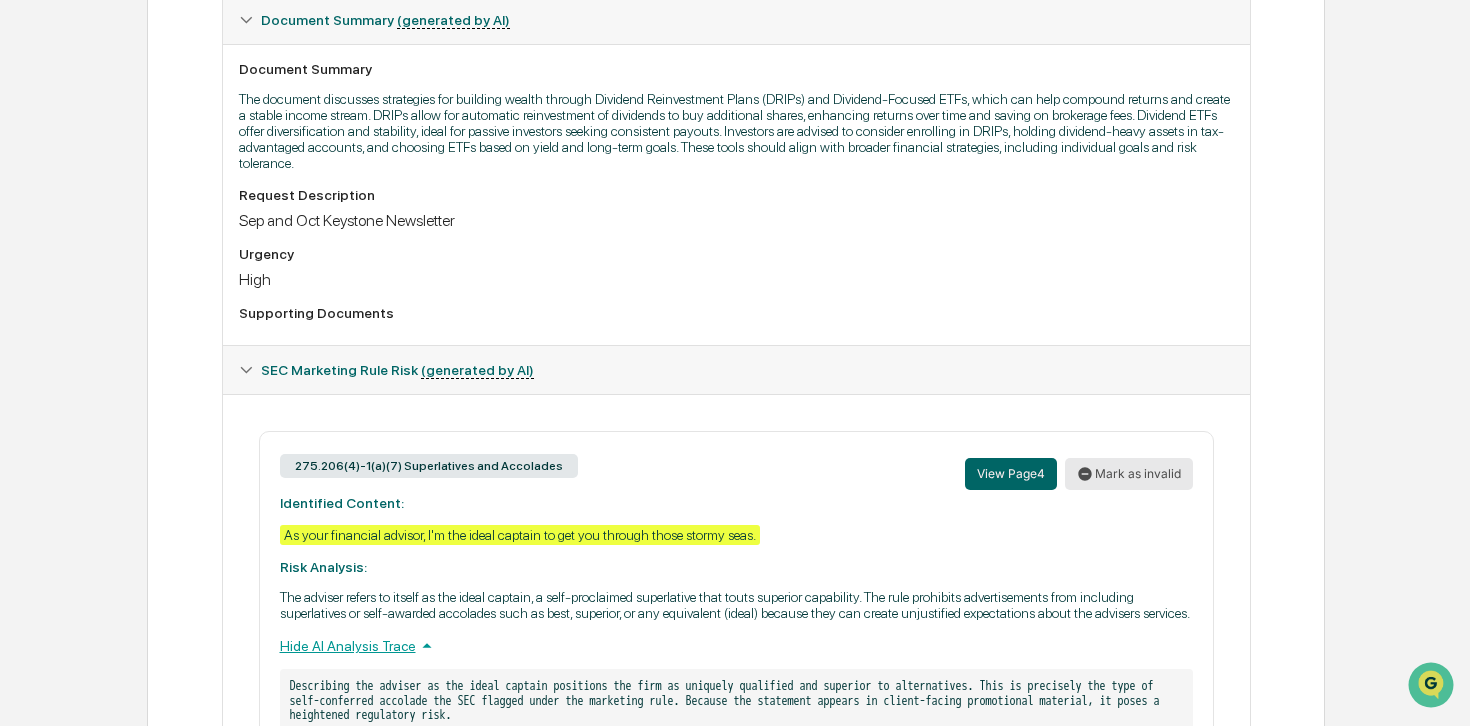 click on "Mark as invalid" at bounding box center [1129, 474] 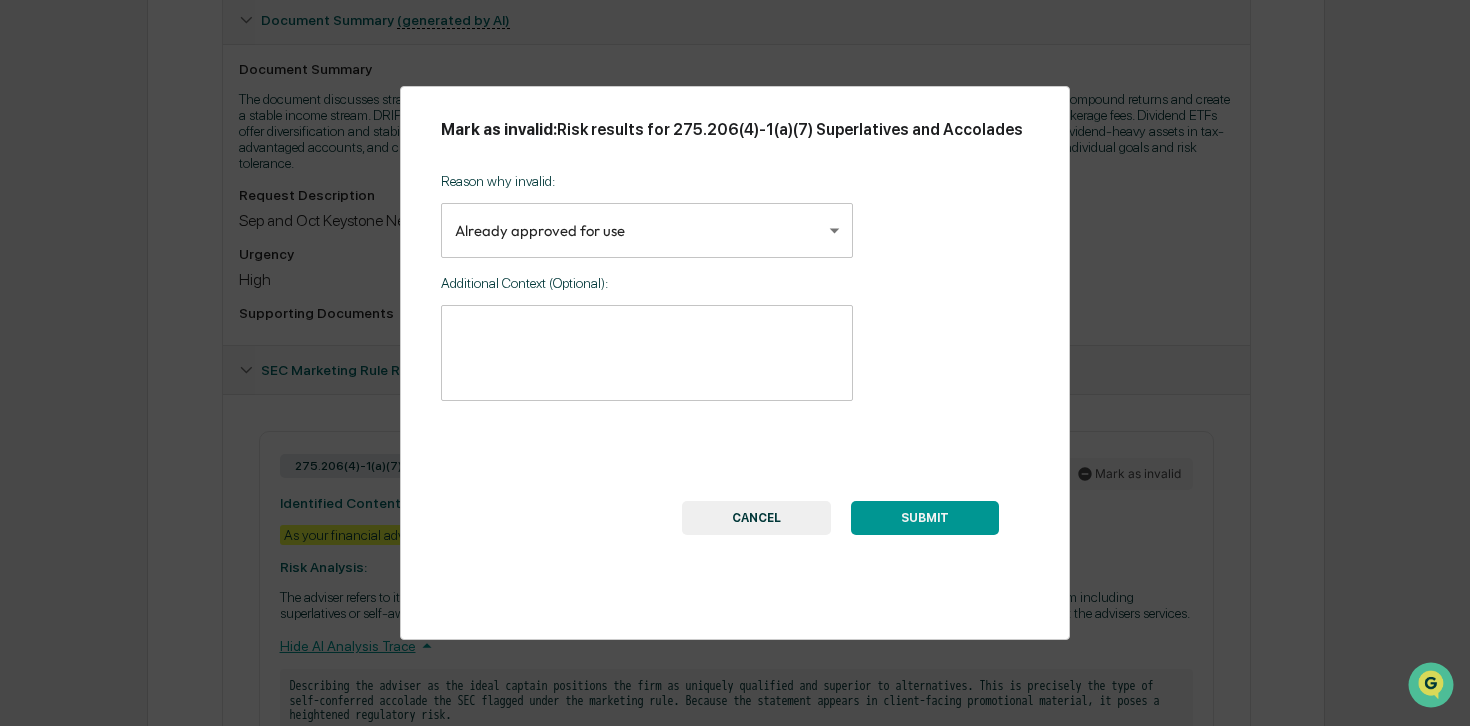 click on "Calendar Manage Tasks Reviews Approval Management Company People, Data, Settings [PERSON] Admin •  Keystone Home Content Review & Approval CFL_NEWSLTR_SEPT-OCT-25_[EMAIL]_803542_Snapshot.pdf CFL_NEWSLTR_SEPT-OCT-25_[EMAIL]_803542_Snapshot.pdf Review Comments Actions Activity Log Created By: ‎ ‎  JB [PERSON]   Assigned To:  A Administrators Review Status:  Action Required Review Id:  [ID] Primary Document CFL_NEWSLTR_SEPT-OCT-25_[EMAIL]_803542_Snapshot.pdf VIEW Document Summary   (generated by AI) Document Summary Request Description Sep and Oct Keystone Newsletter Urgency High Supporting Documents SEC Marketing Rule Risk   (generated by AI)  275.206(4)-1(a)(7) Superlatives and Accolades View Page  4 Mark as invalid Identified Content: As your financial advisor, I'm the ideal captain to get you through those stormy seas. Risk Analysis:   Hide AI Analysis Trace Automatically generated conflict marked as invalid by  [PERSON]" at bounding box center (735, 423) 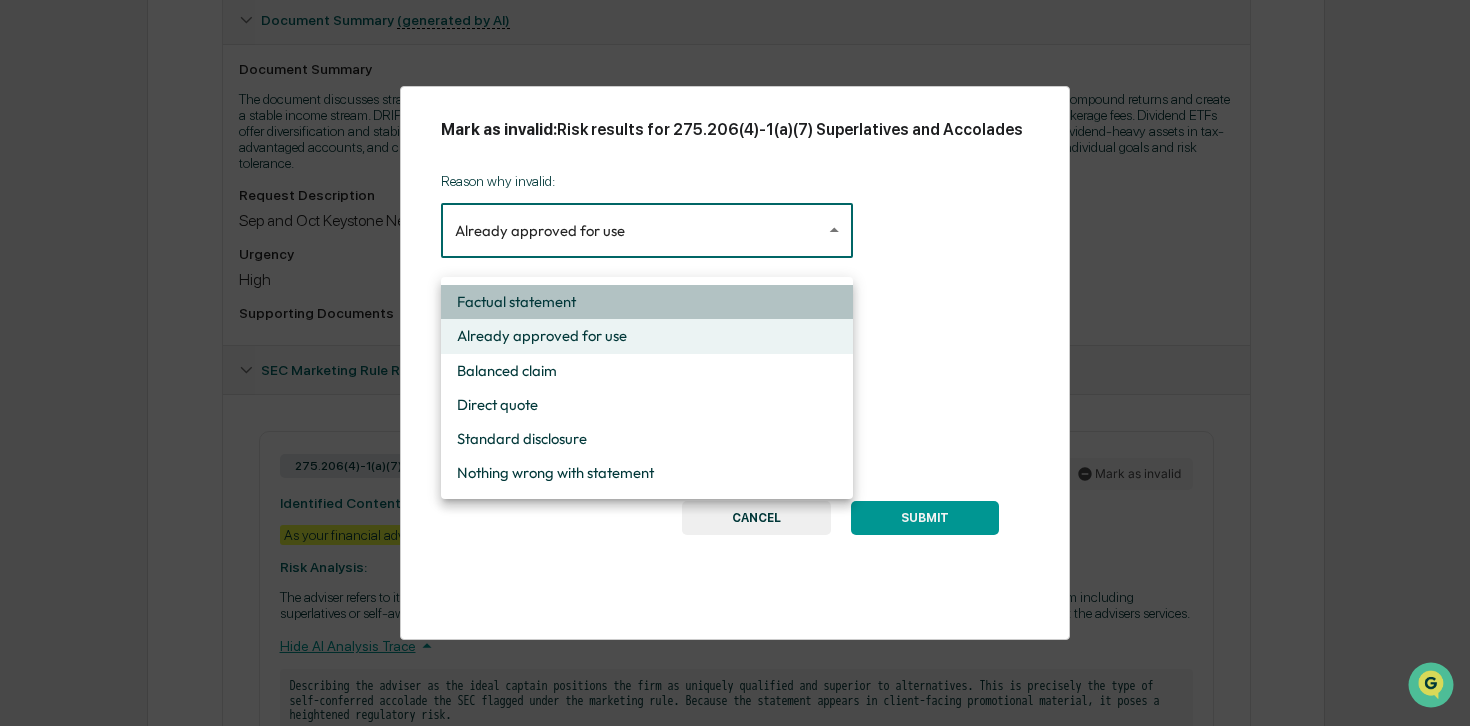 click on "Factual statement" at bounding box center [647, 302] 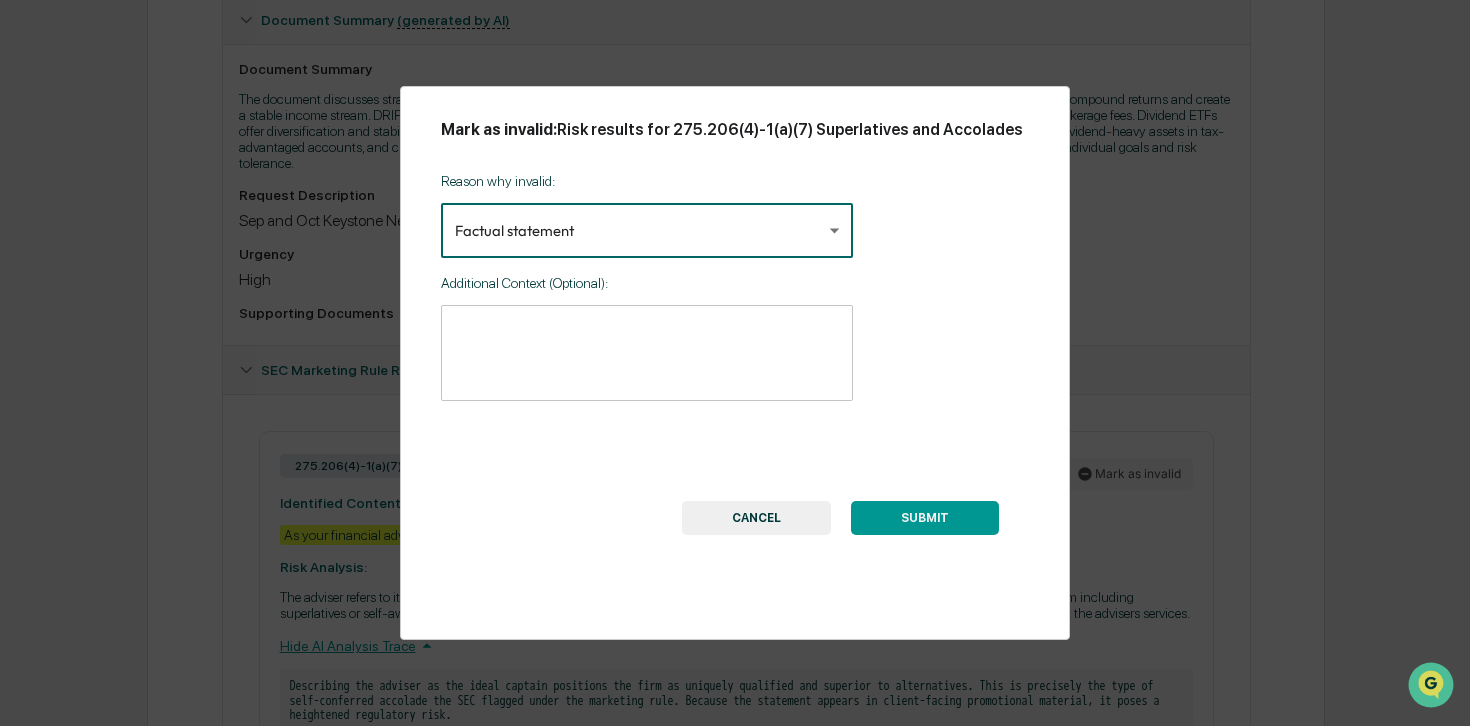 click on "SUBMIT" at bounding box center (925, 518) 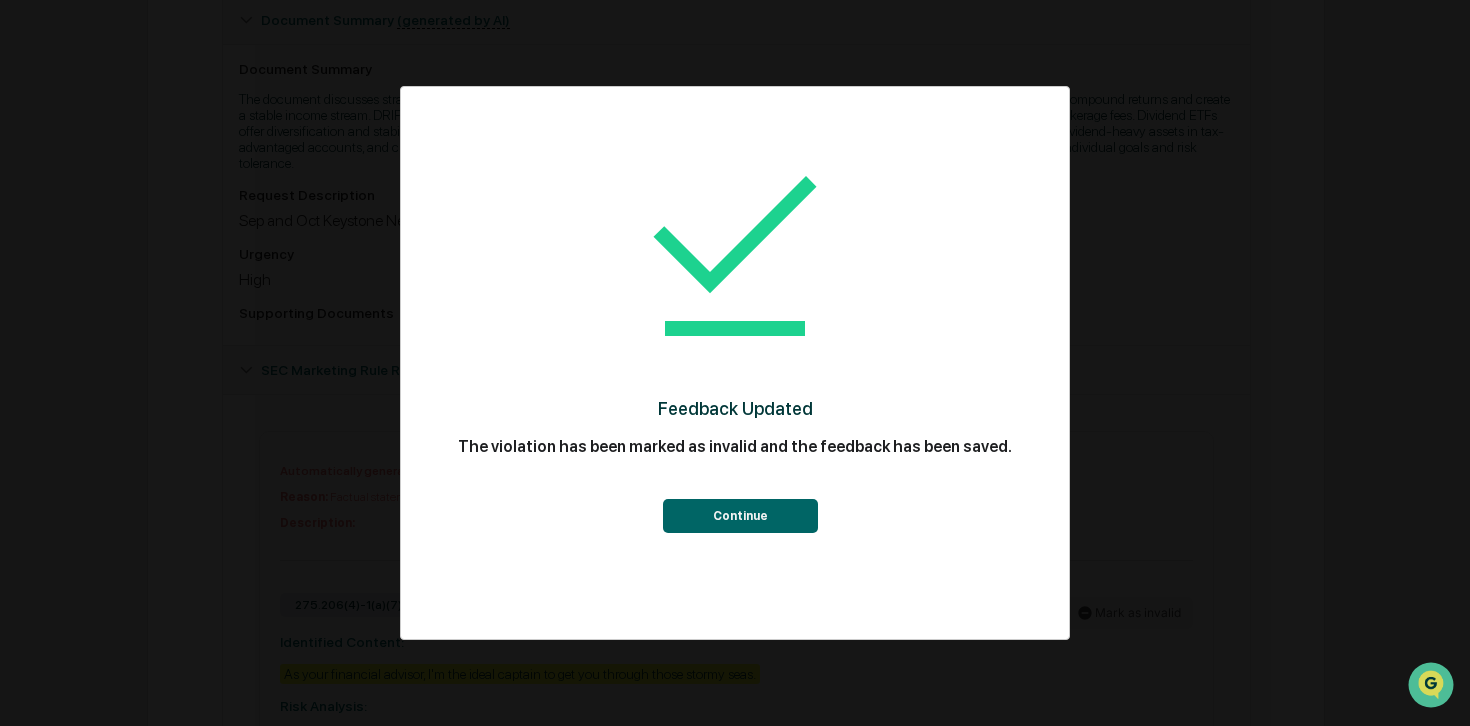 click on "Continue" at bounding box center [740, 516] 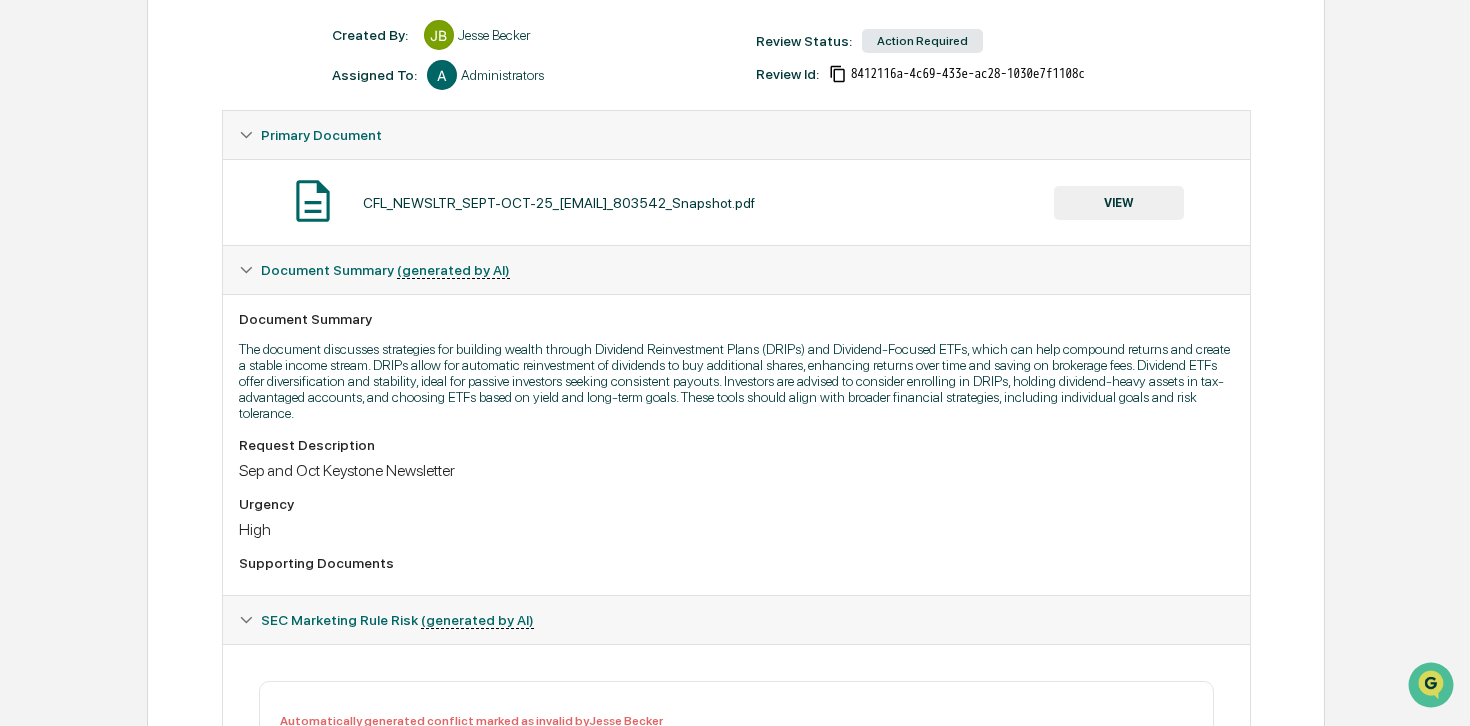scroll, scrollTop: 0, scrollLeft: 0, axis: both 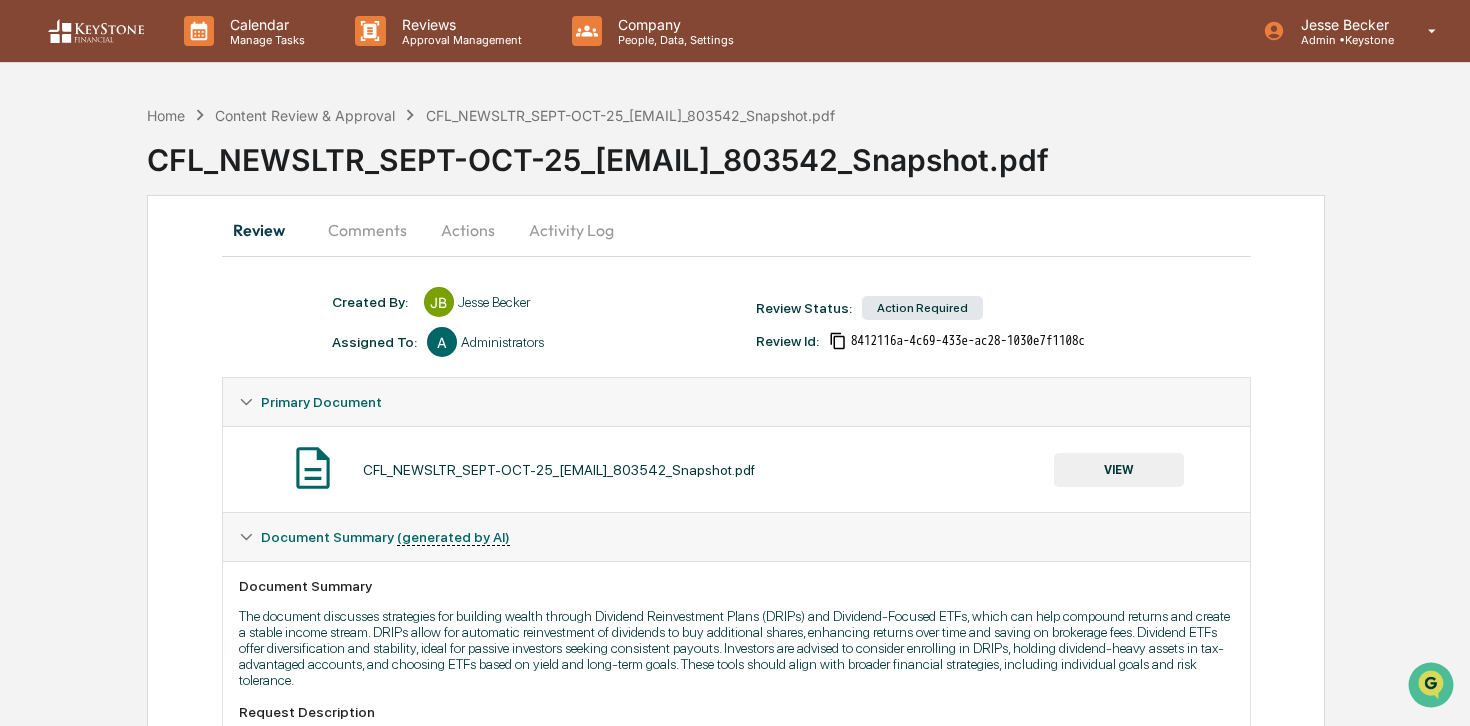 click on "Actions" at bounding box center (468, 230) 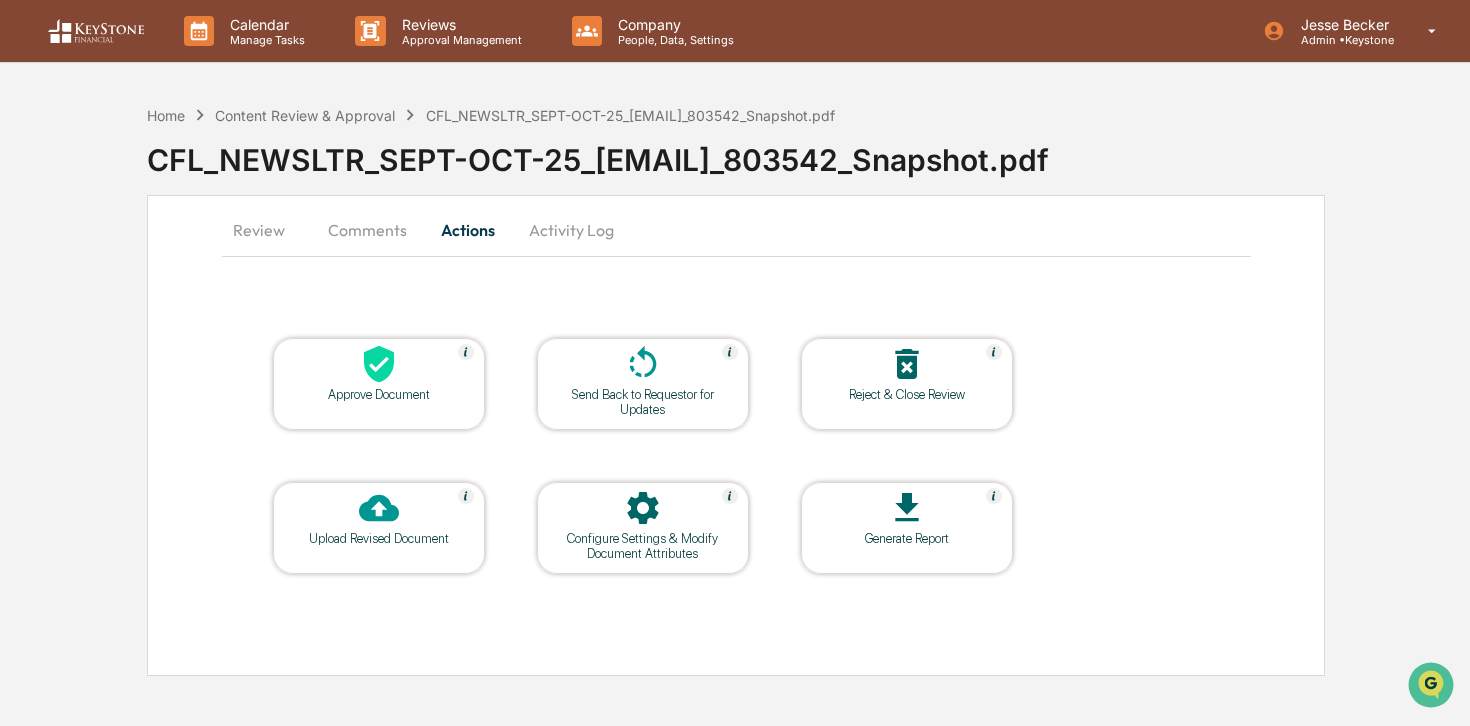 click at bounding box center (379, 365) 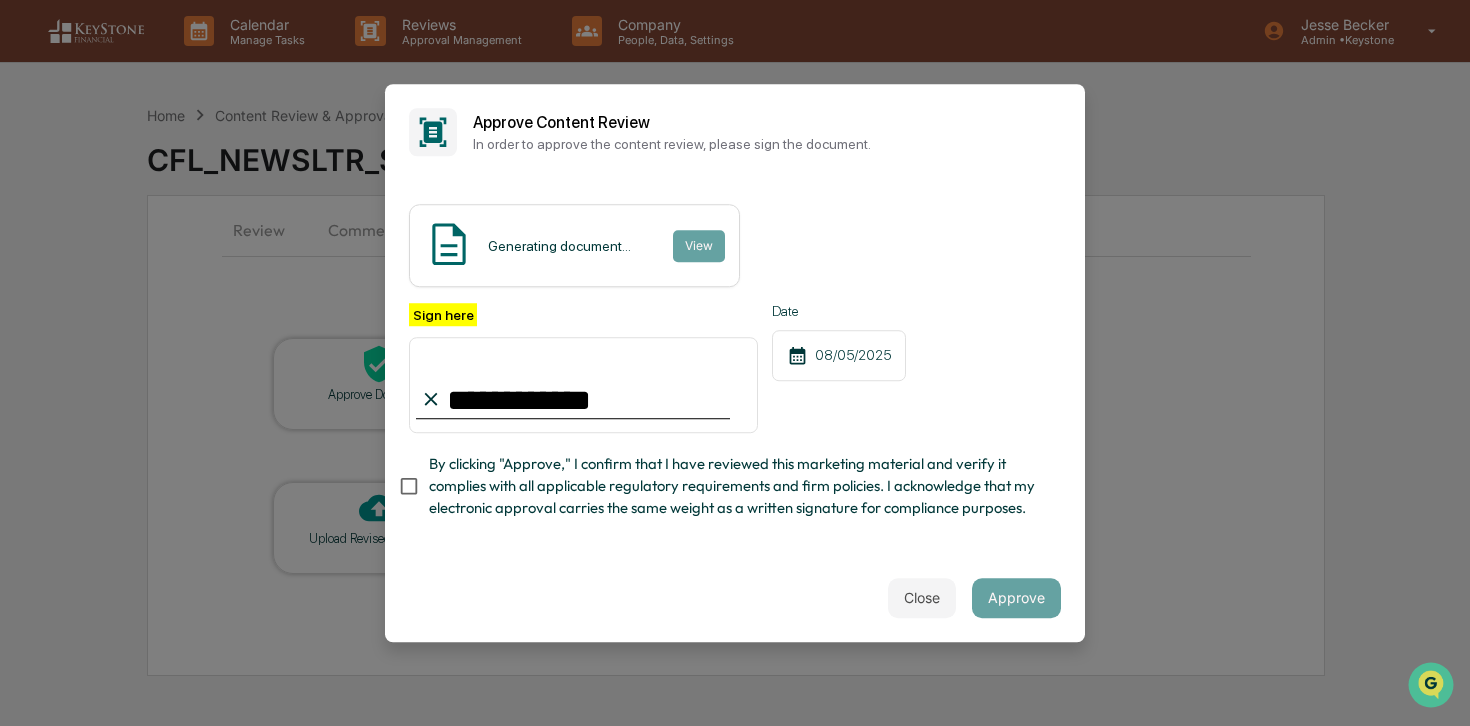 type on "**********" 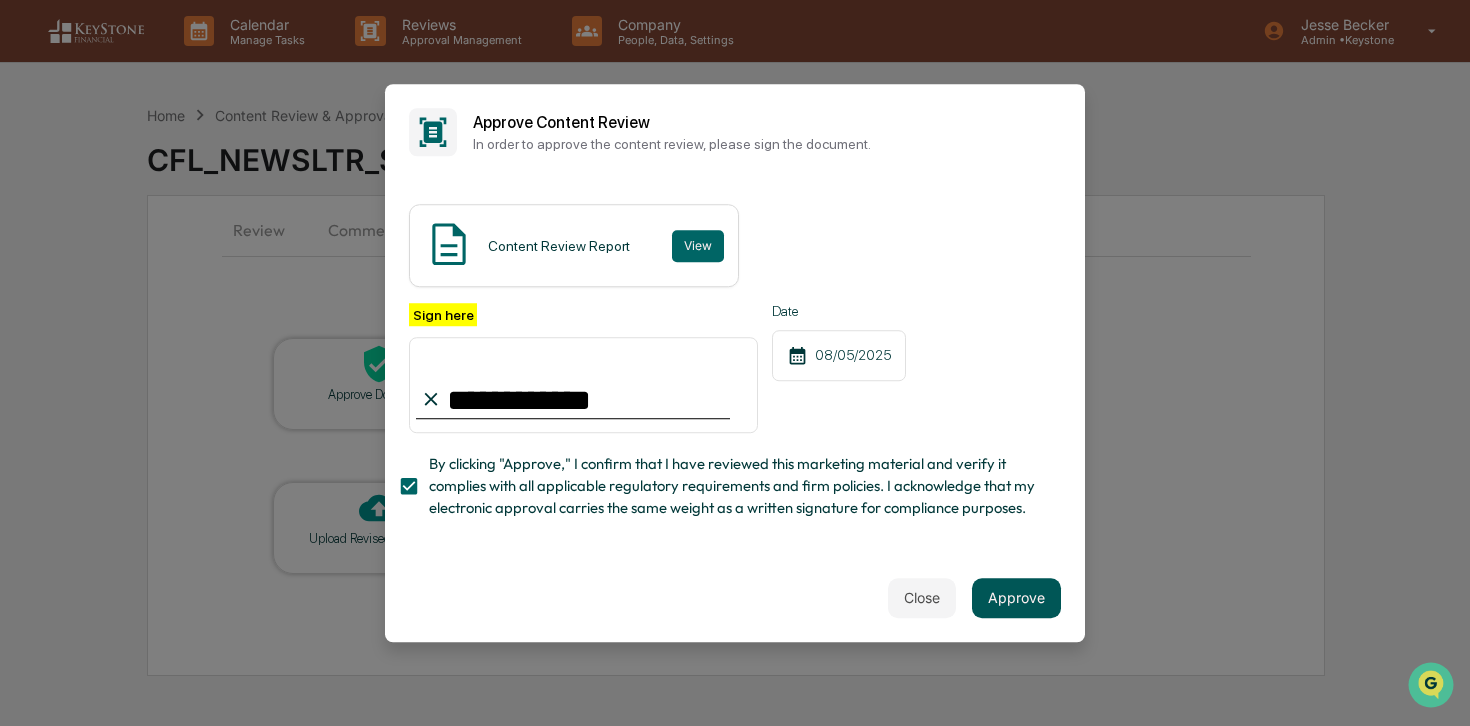 click on "Approve" at bounding box center (1016, 598) 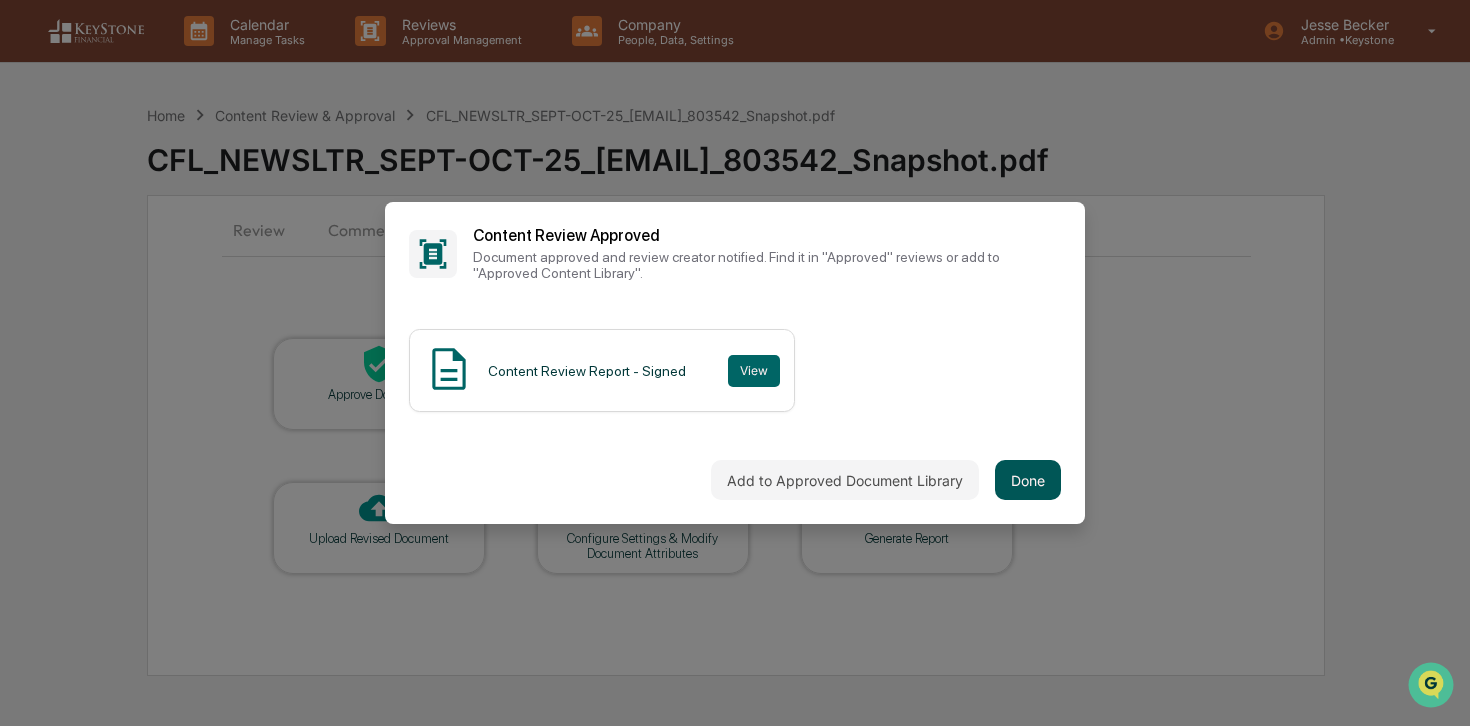 click on "Done" at bounding box center (1028, 480) 